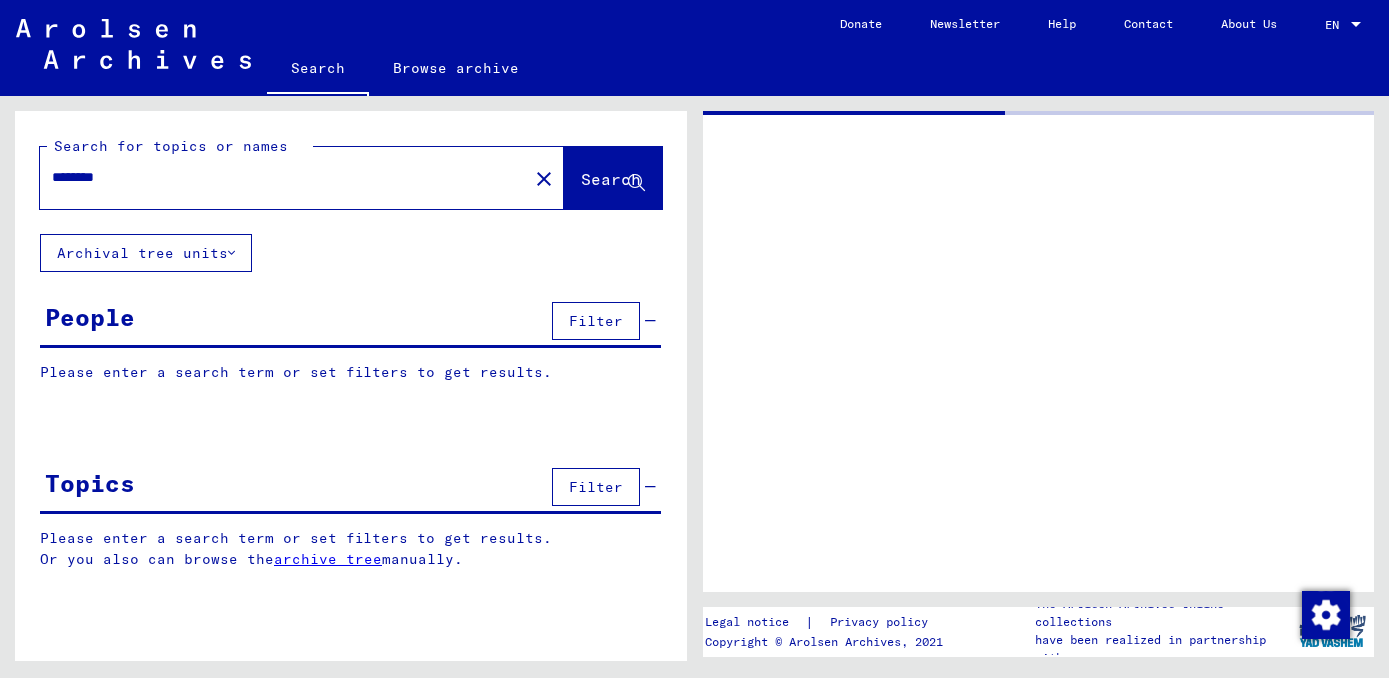 scroll, scrollTop: 0, scrollLeft: 0, axis: both 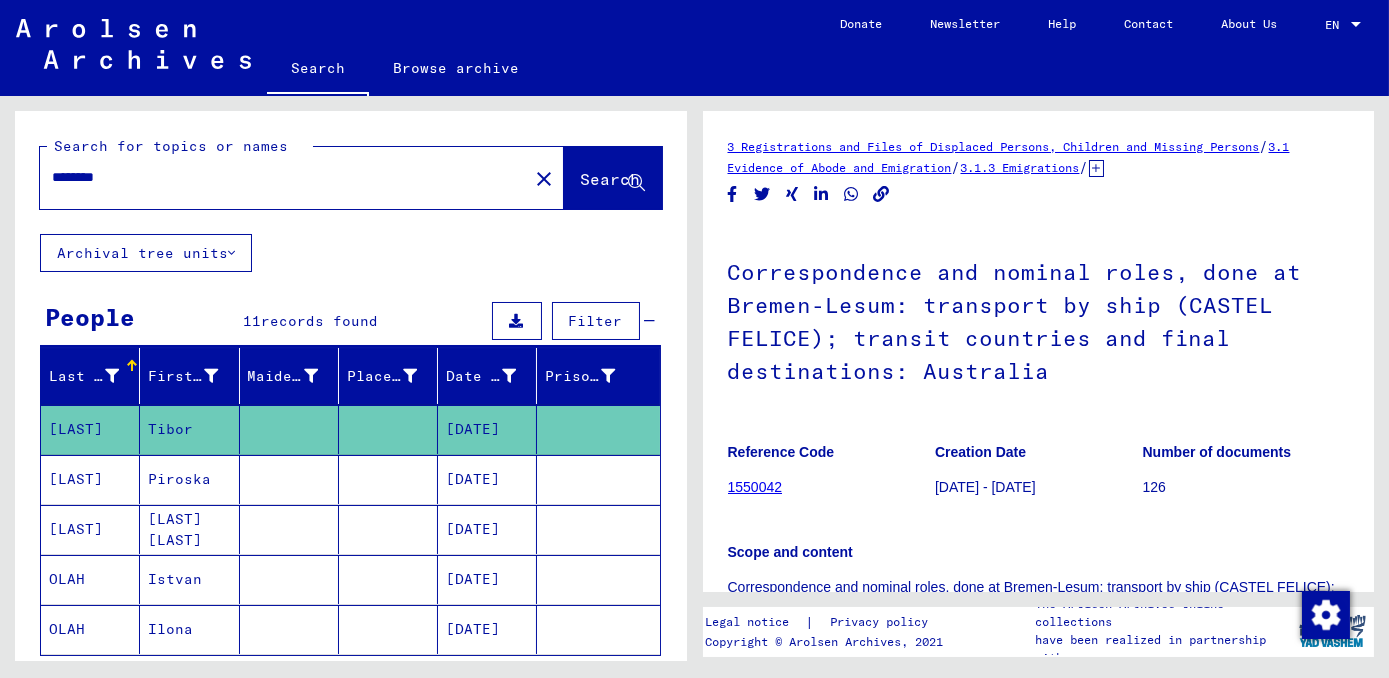 drag, startPoint x: 202, startPoint y: 174, endPoint x: 84, endPoint y: 201, distance: 121.049576 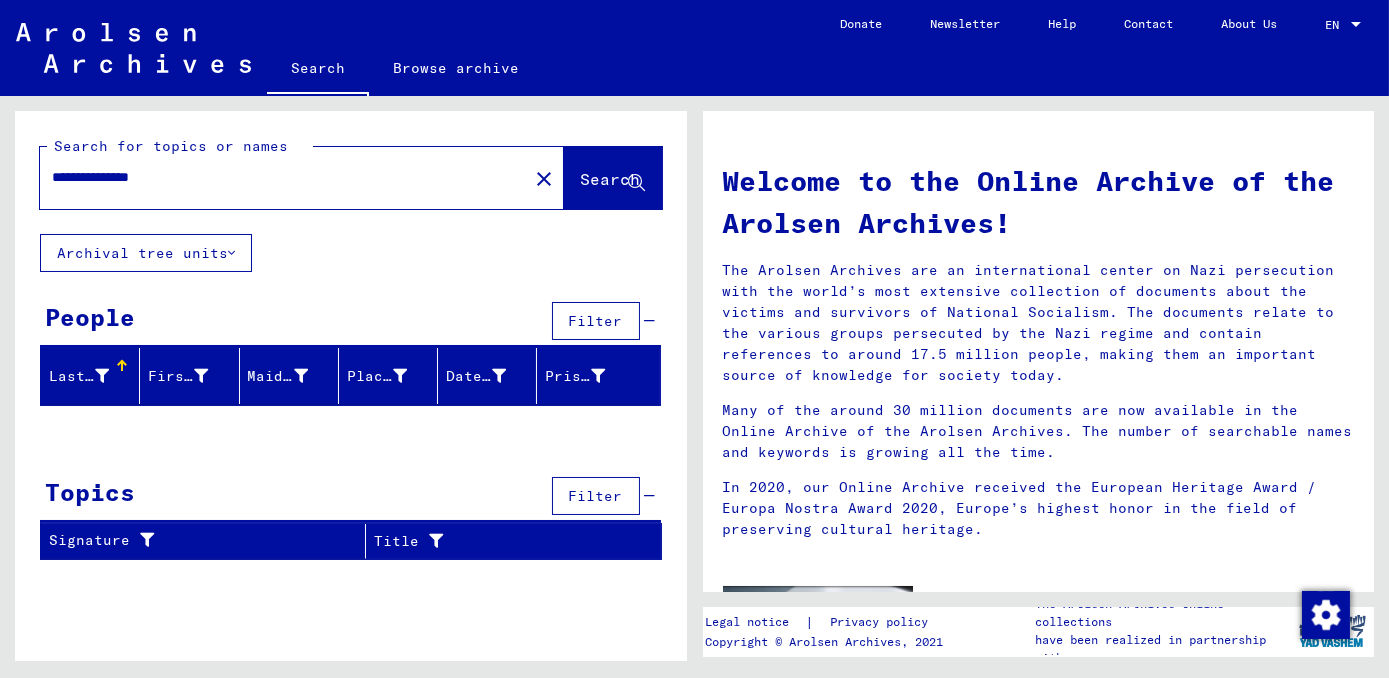 drag, startPoint x: 89, startPoint y: 180, endPoint x: -4, endPoint y: 184, distance: 93.08598 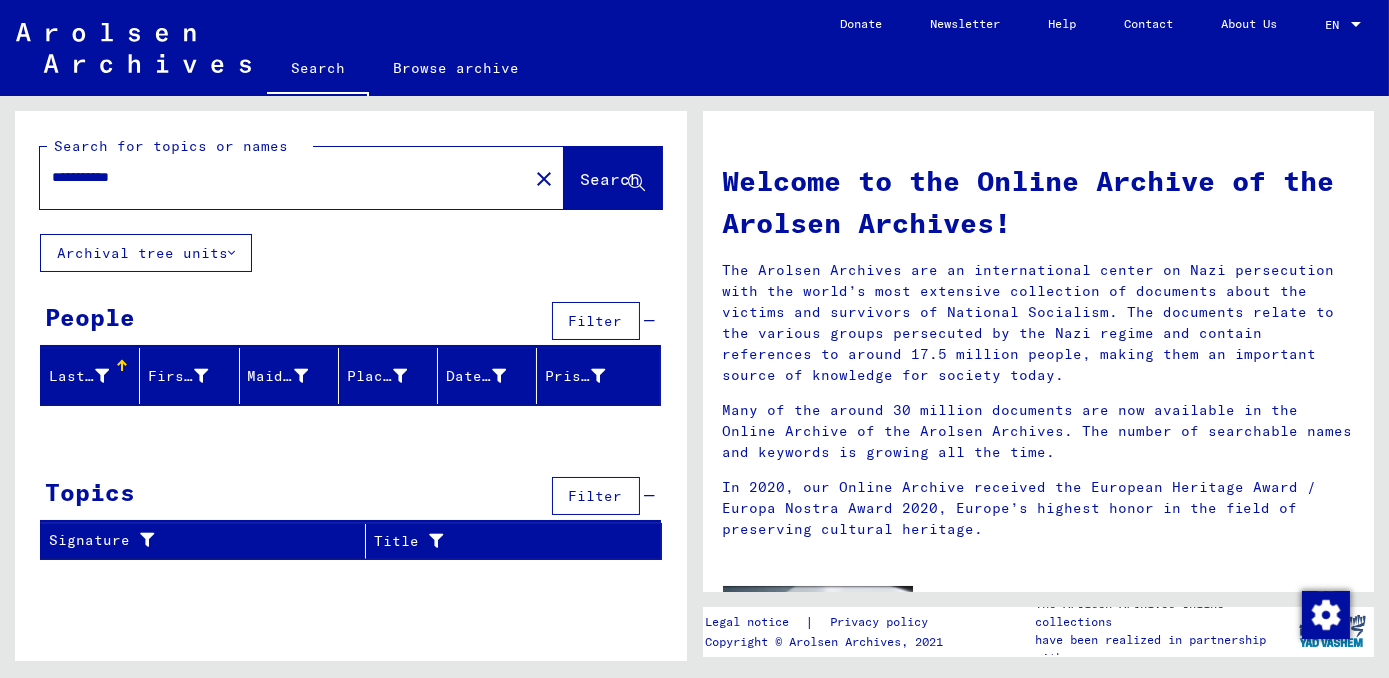 type on "**********" 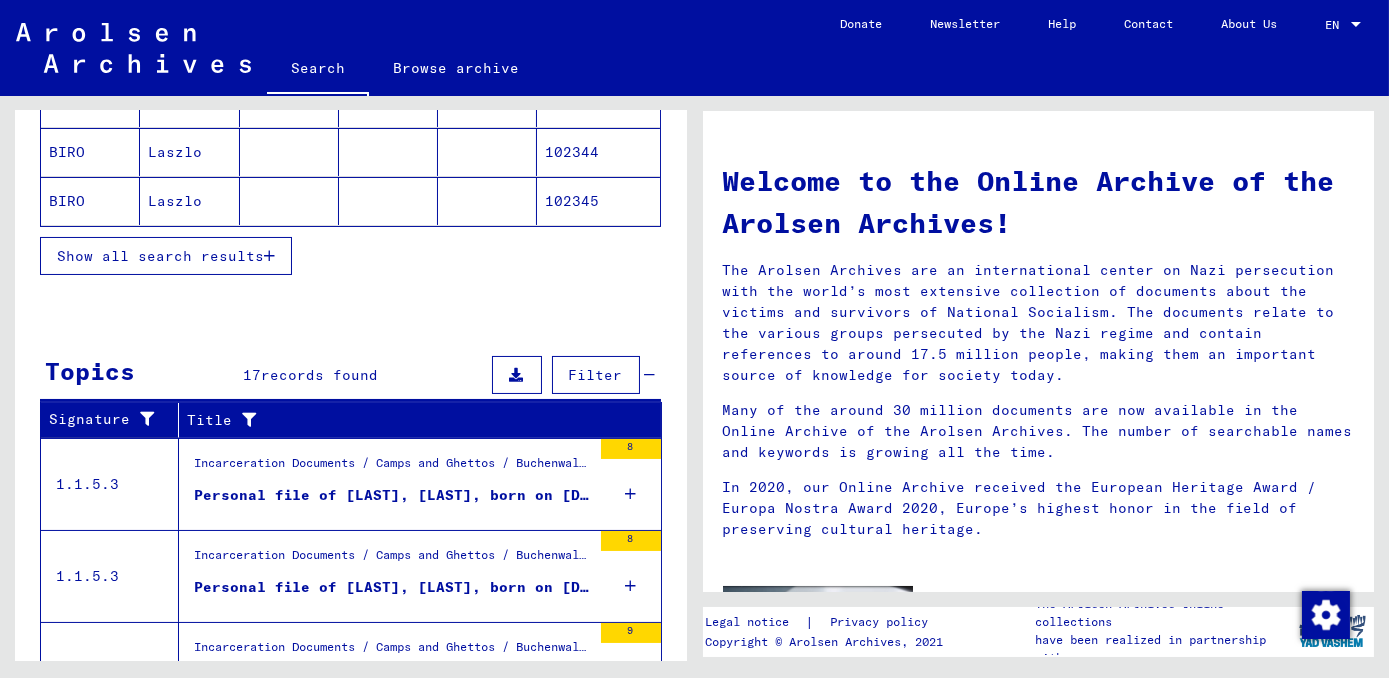 scroll, scrollTop: 212, scrollLeft: 0, axis: vertical 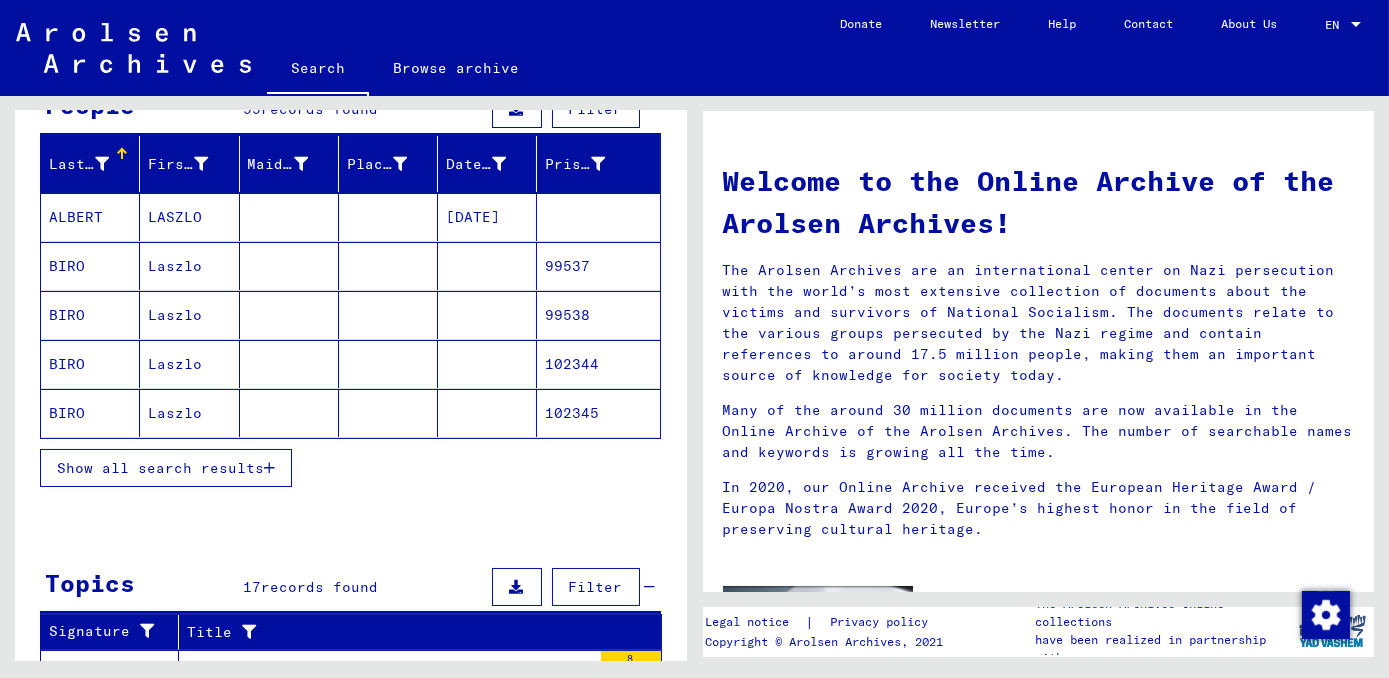 click at bounding box center [269, 468] 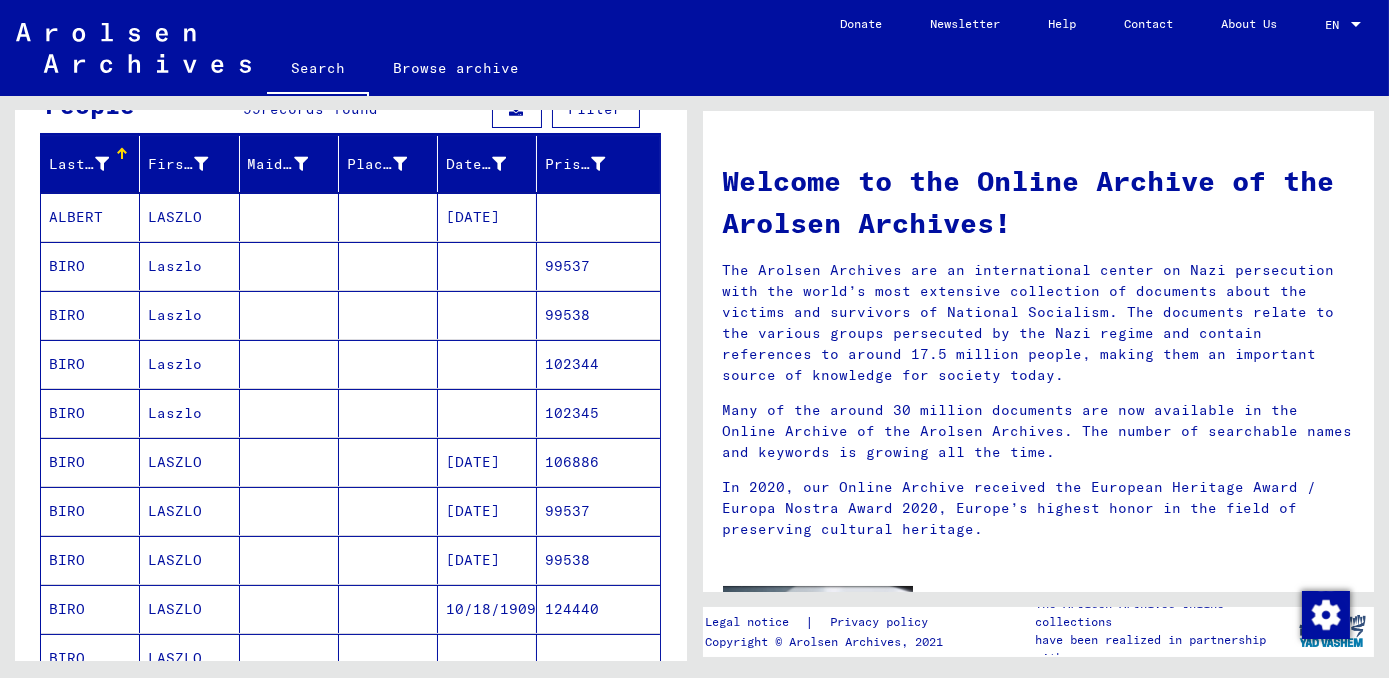 scroll, scrollTop: 0, scrollLeft: 0, axis: both 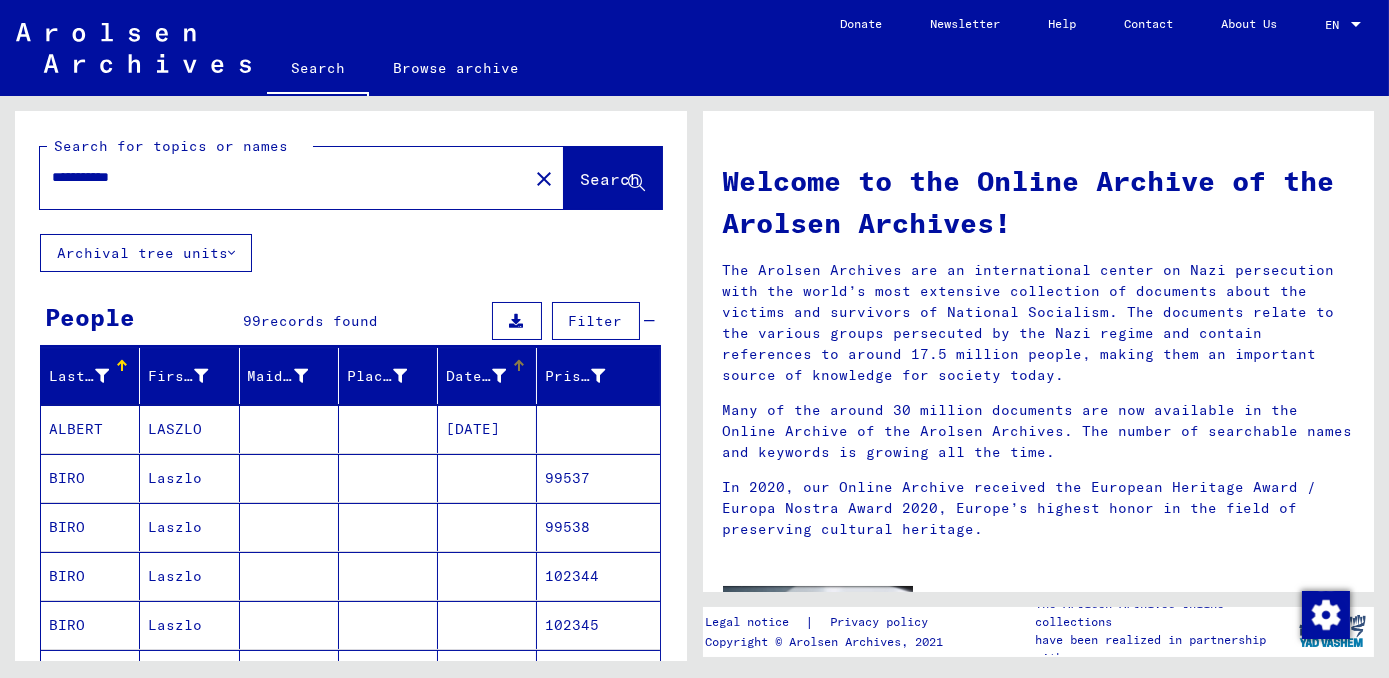 click at bounding box center (499, 376) 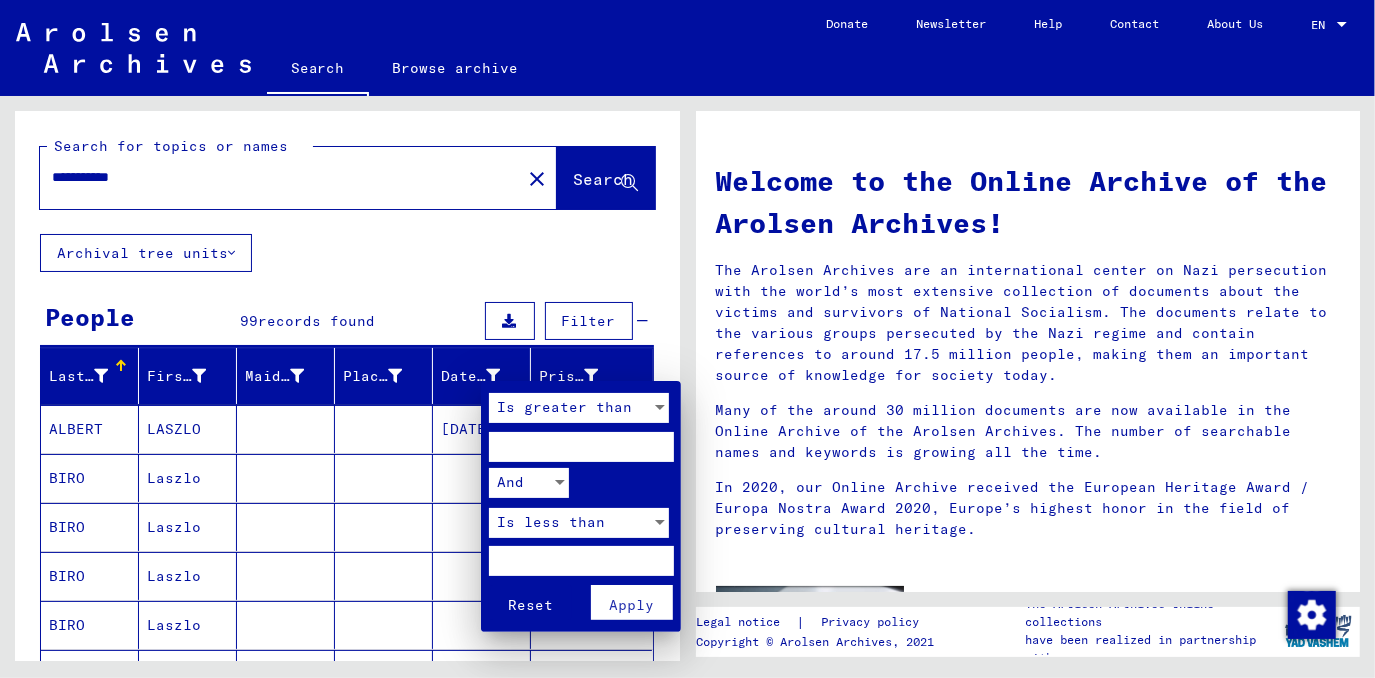 click at bounding box center [687, 339] 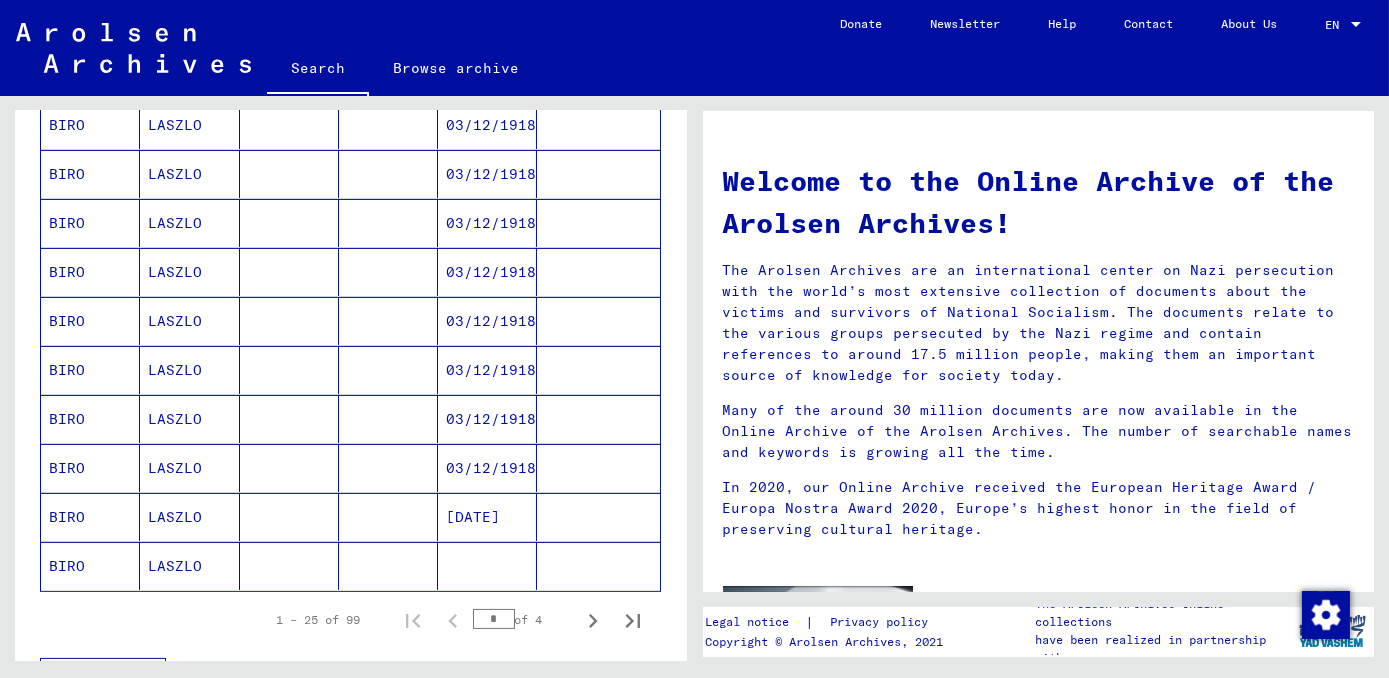 scroll, scrollTop: 1060, scrollLeft: 0, axis: vertical 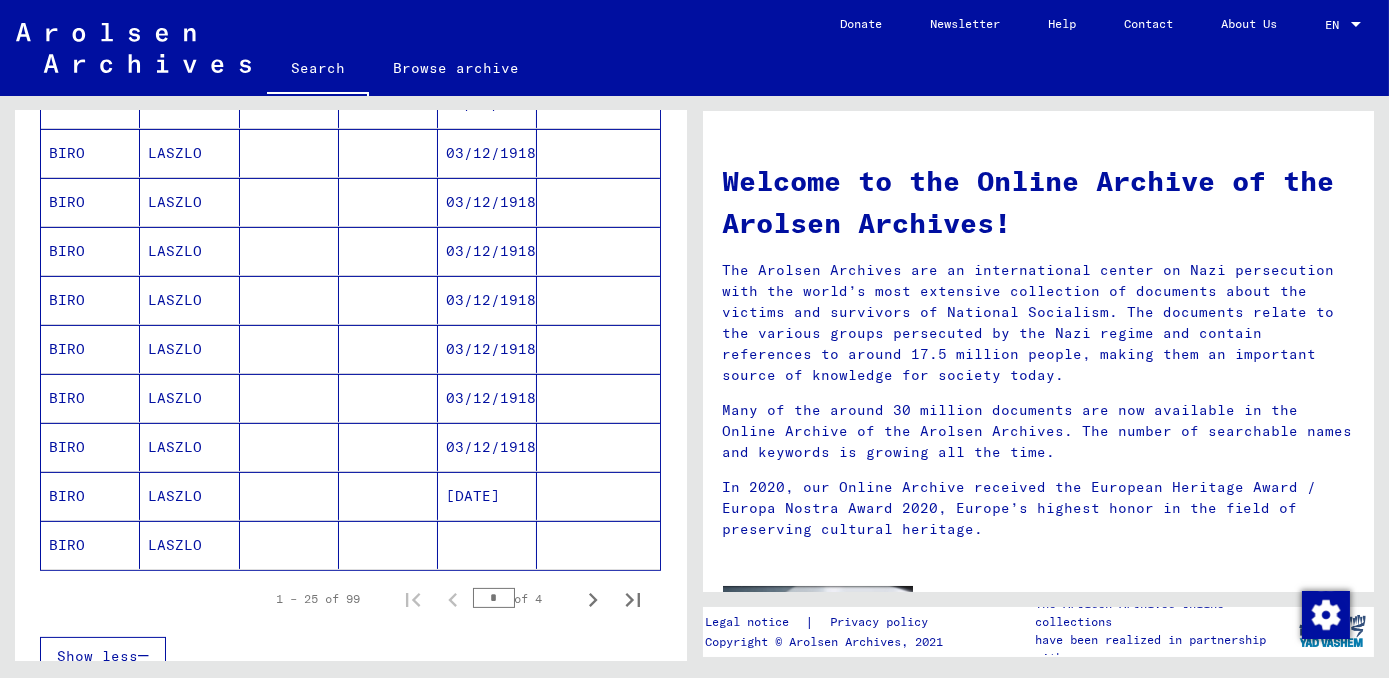 click on "[DATE]" at bounding box center [487, 545] 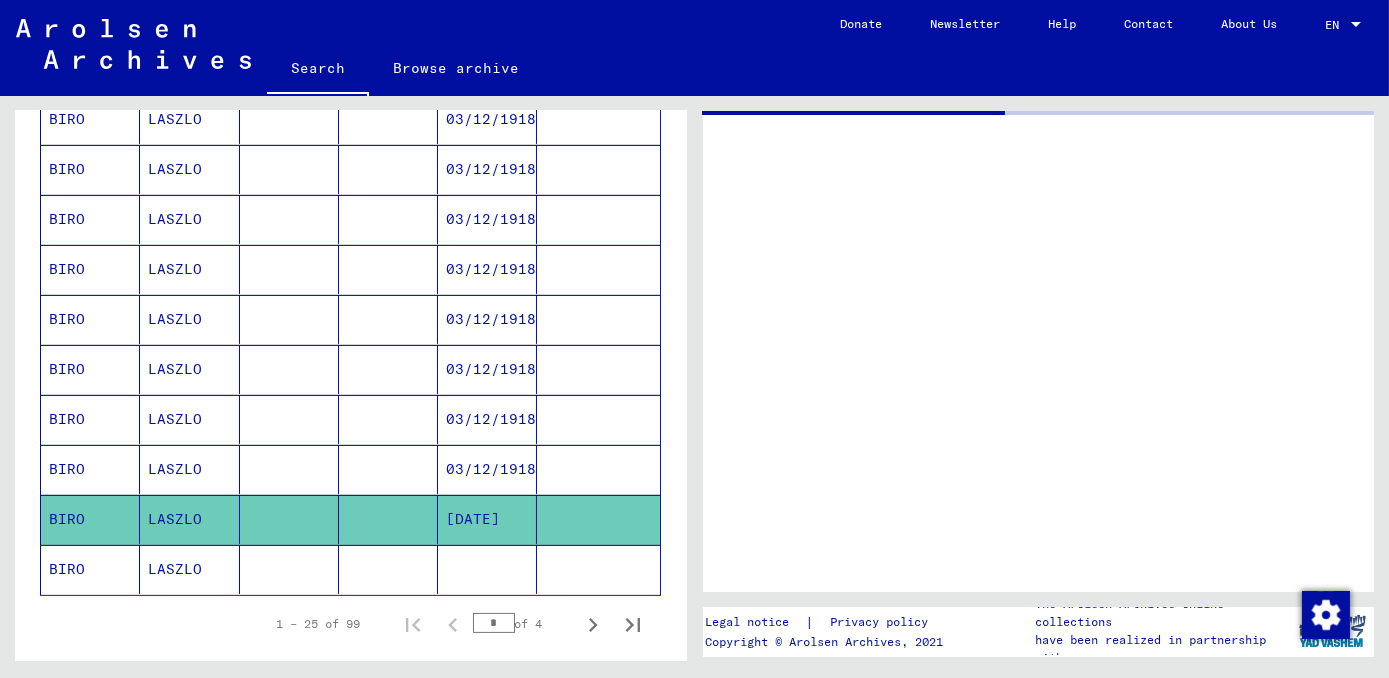scroll, scrollTop: 1071, scrollLeft: 0, axis: vertical 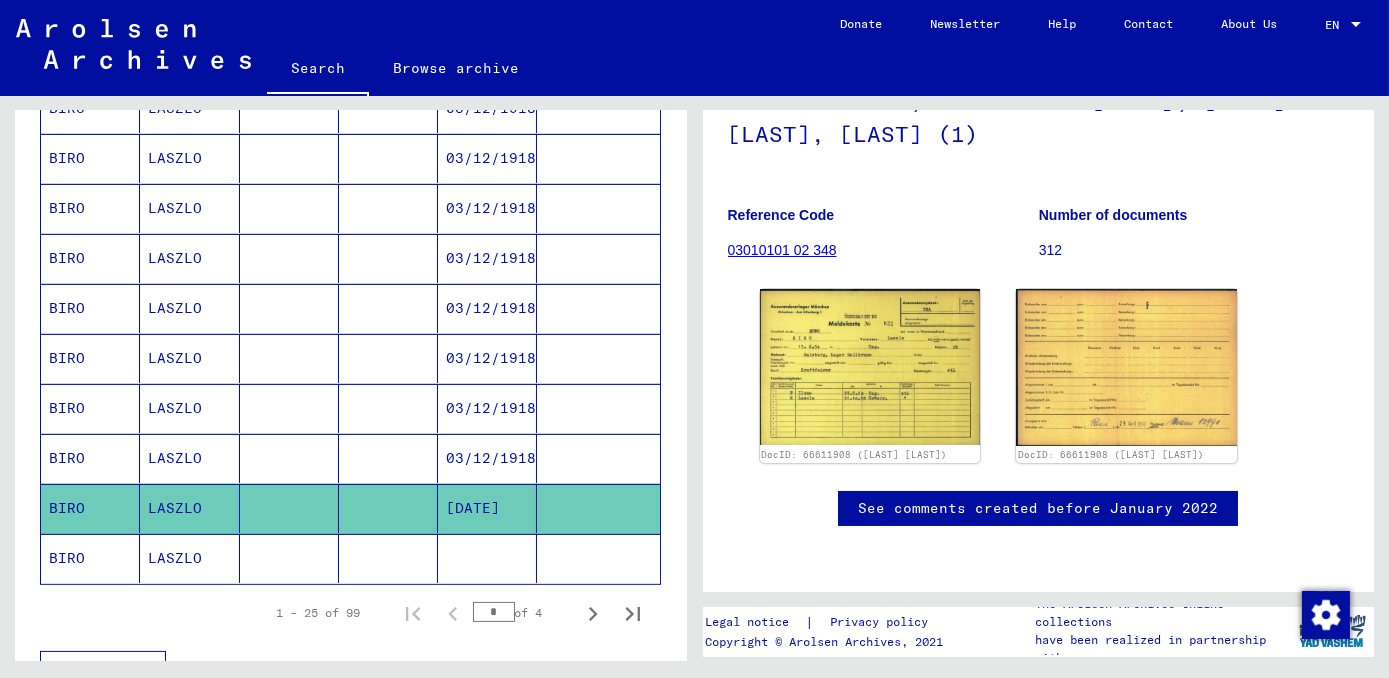 drag, startPoint x: 1028, startPoint y: 341, endPoint x: 1280, endPoint y: 395, distance: 257.72076 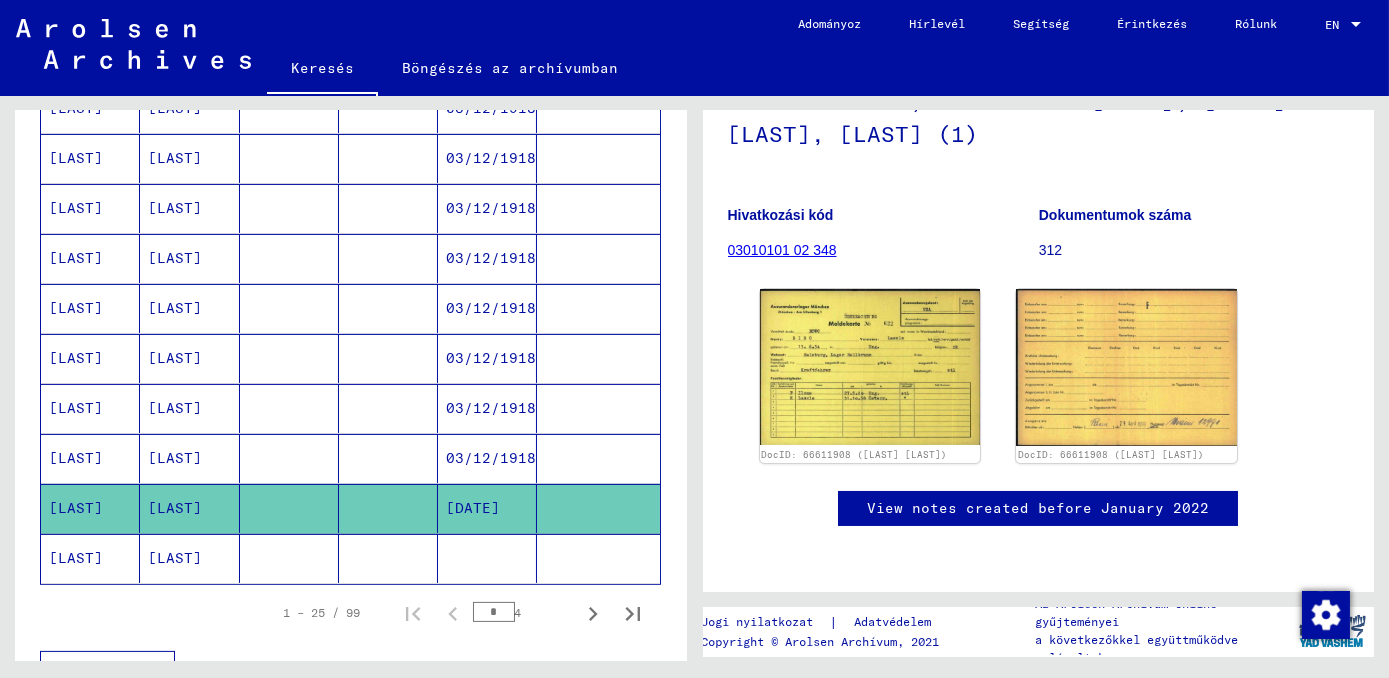 scroll, scrollTop: 212, scrollLeft: 0, axis: vertical 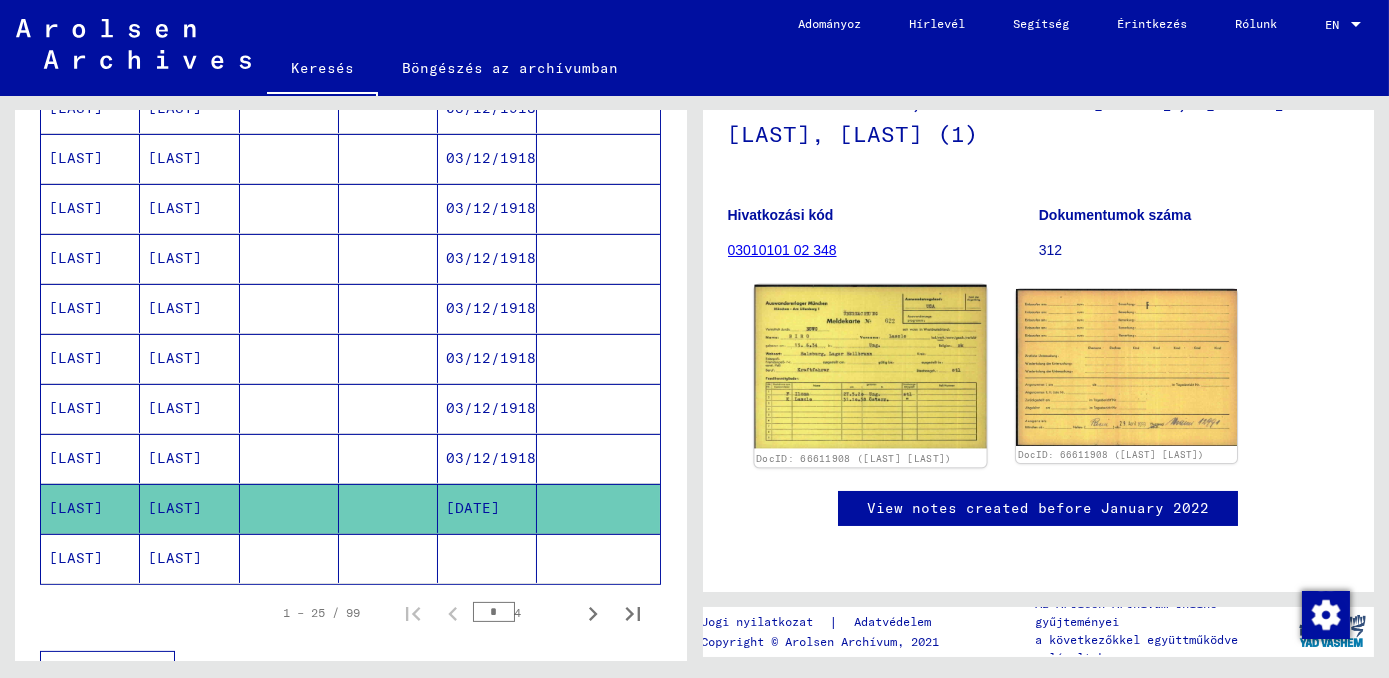 click 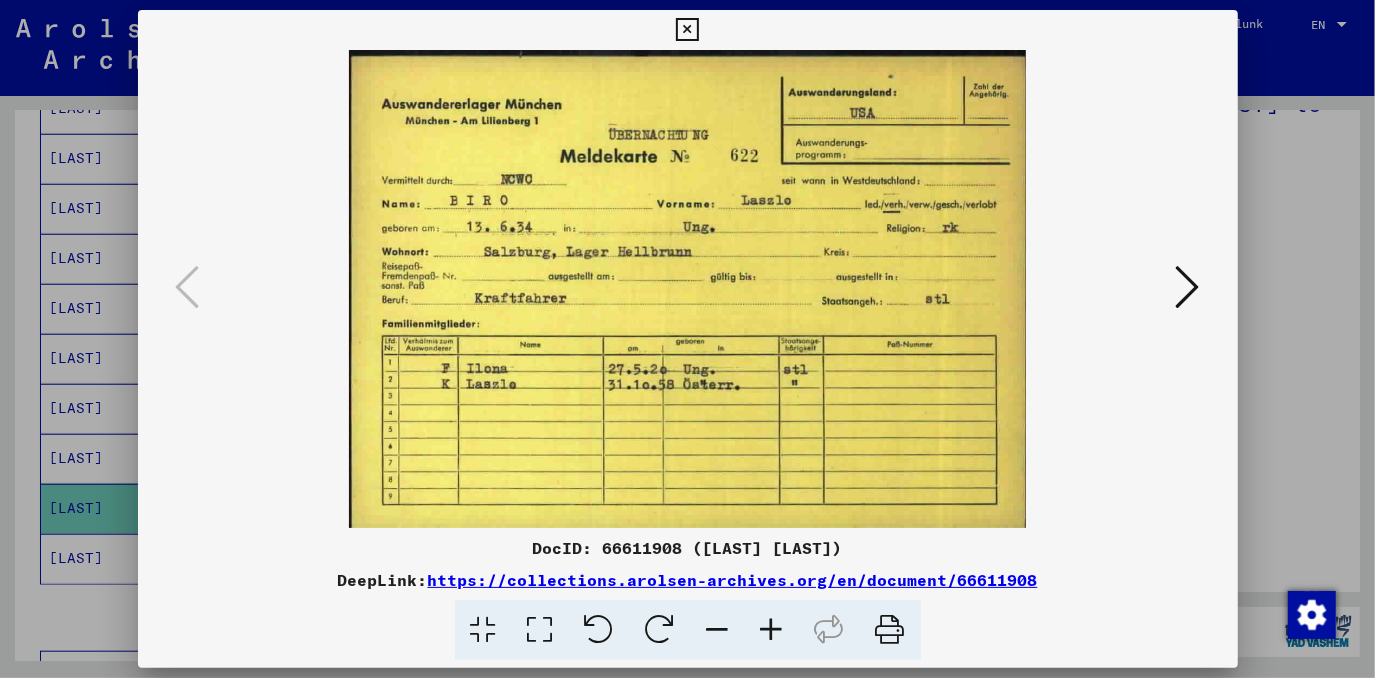 click at bounding box center [1188, 287] 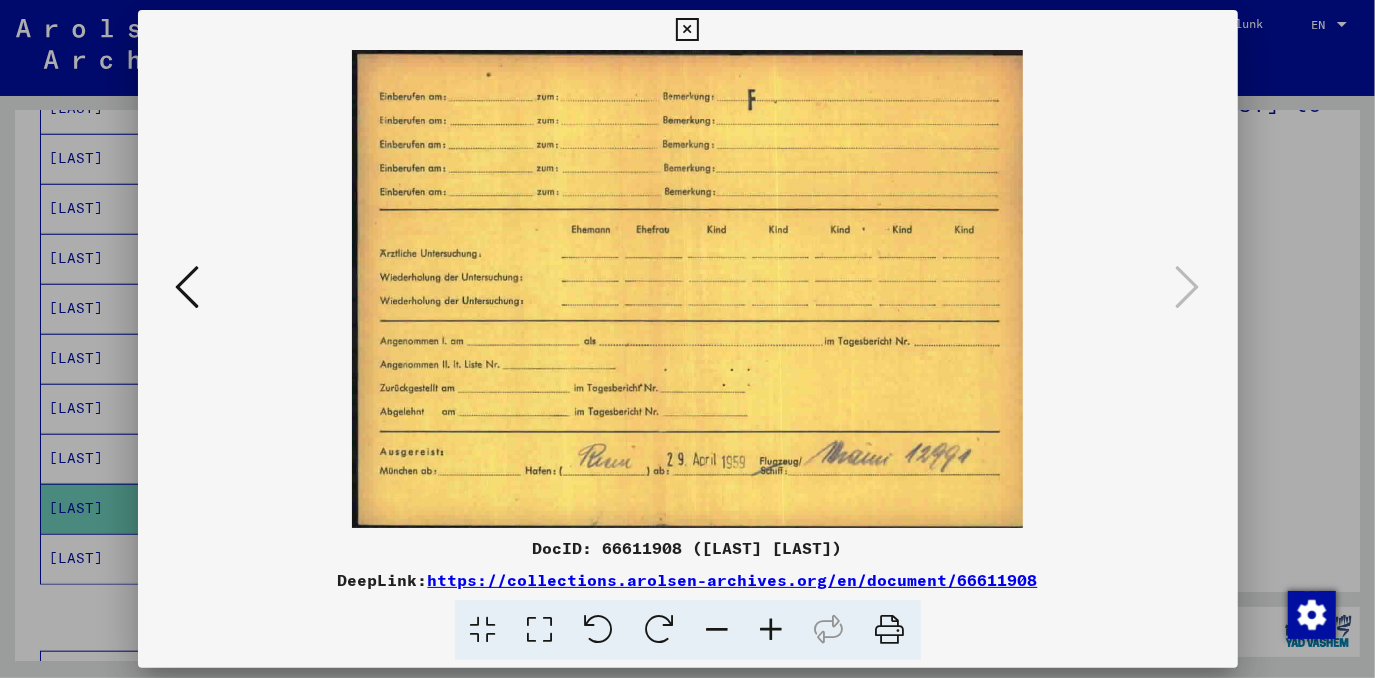 click at bounding box center (687, 339) 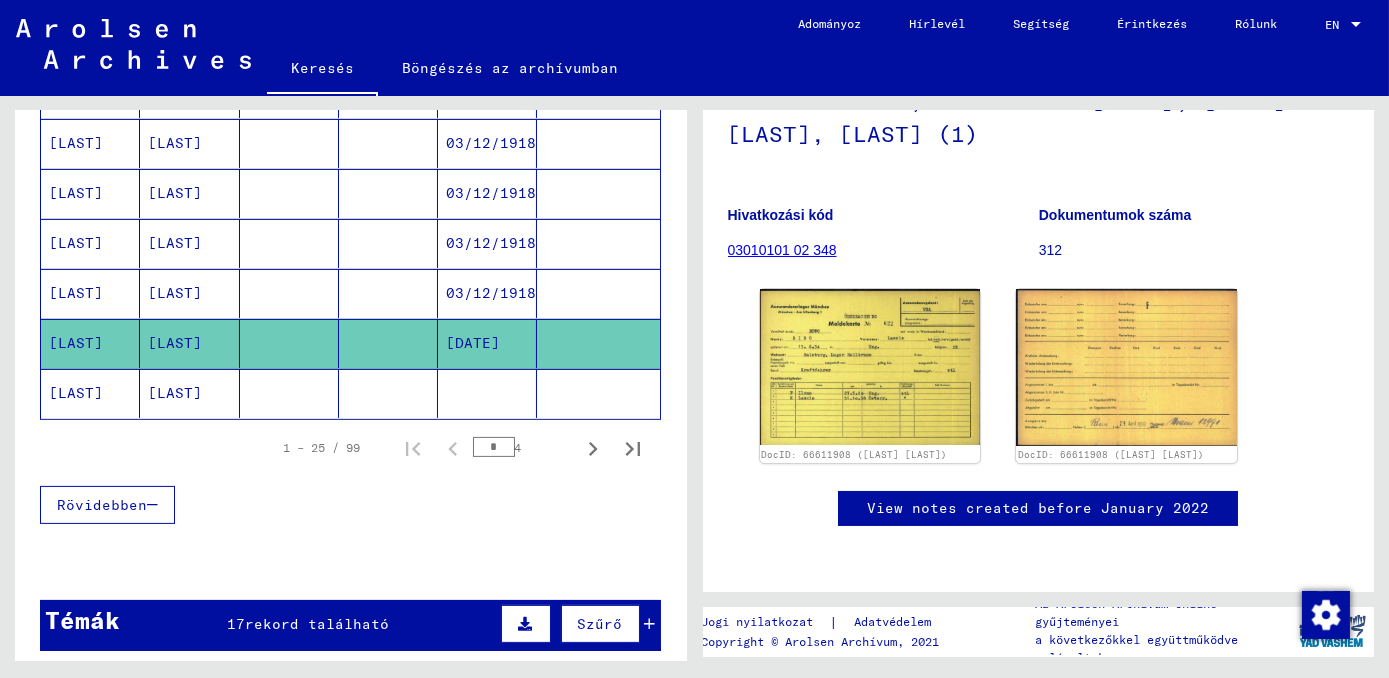 scroll, scrollTop: 1283, scrollLeft: 0, axis: vertical 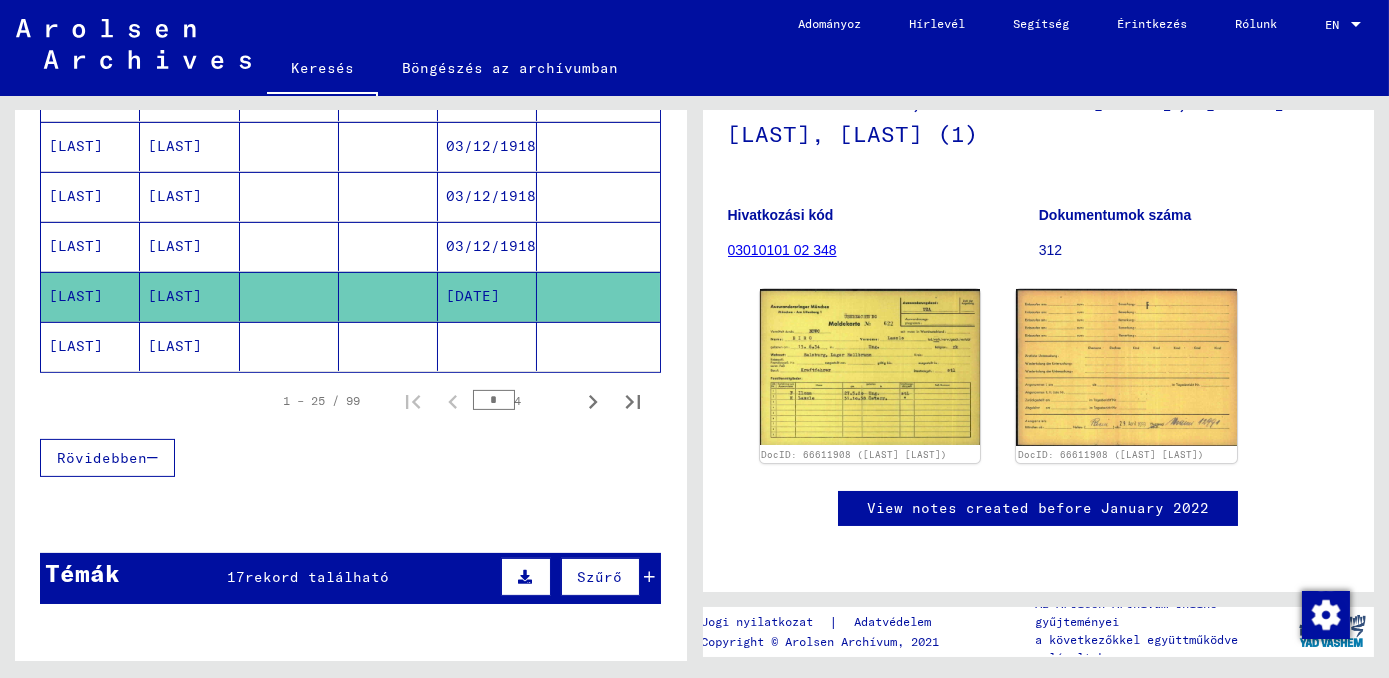 click on "rekord található" at bounding box center [317, 577] 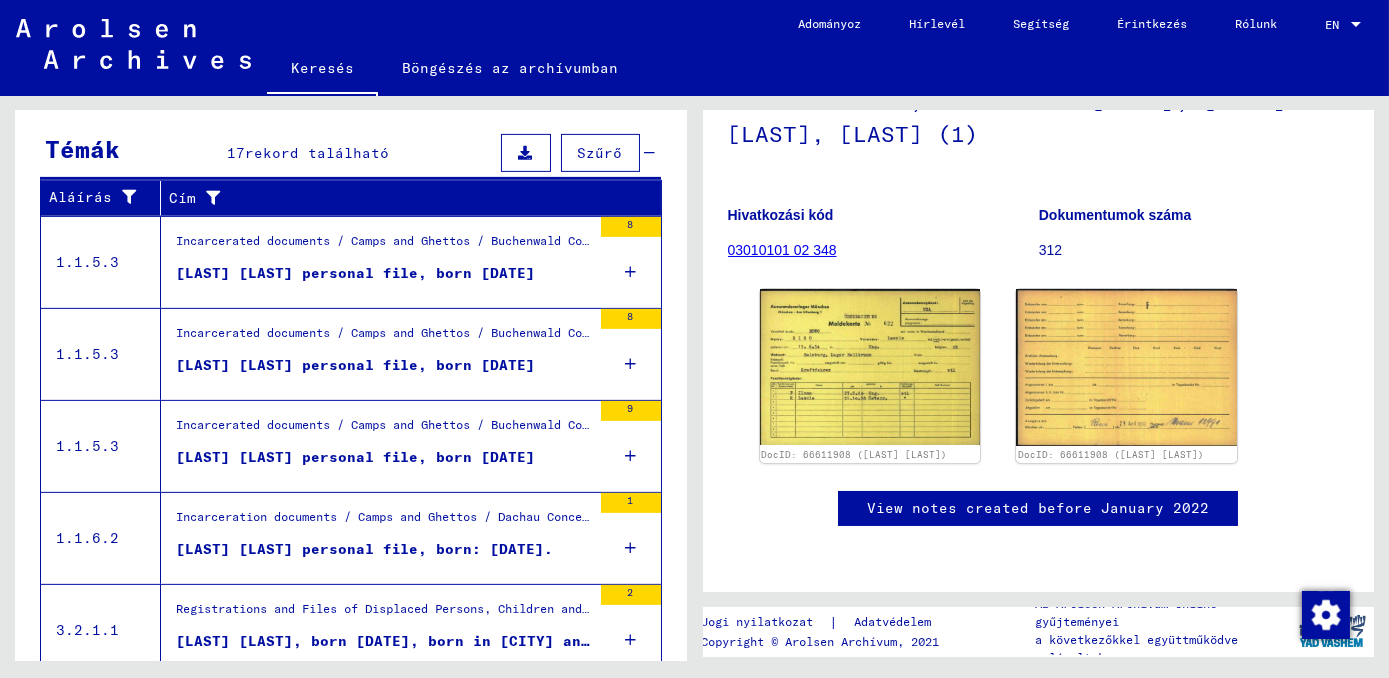 scroll, scrollTop: 1761, scrollLeft: 0, axis: vertical 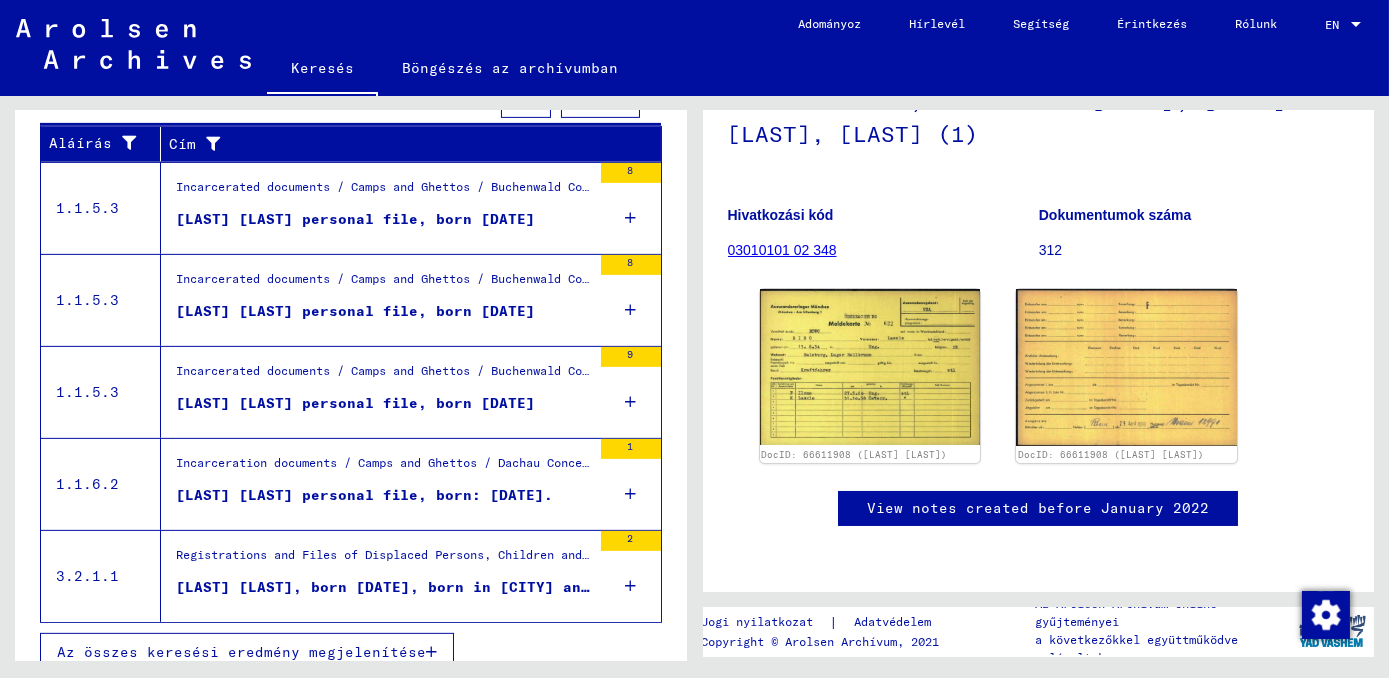 click on "Az összes keresési eredmény megjelenítése" at bounding box center (241, 652) 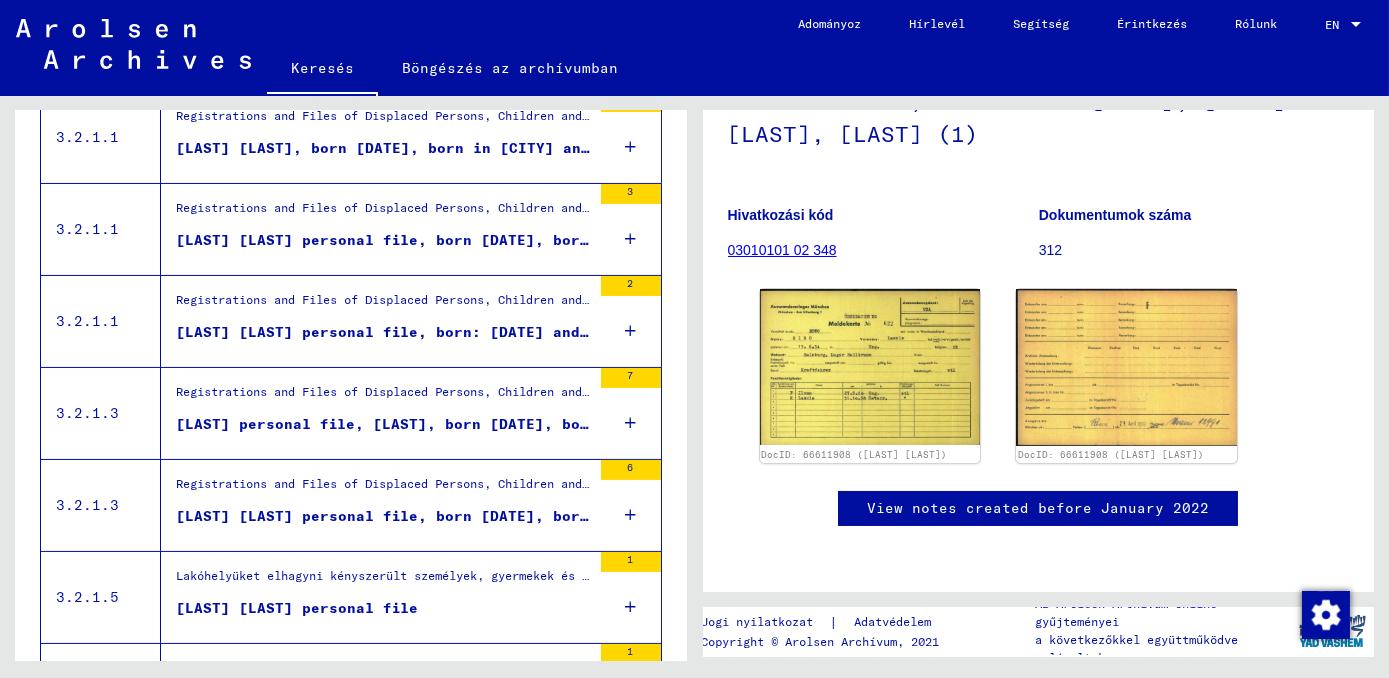 scroll, scrollTop: 990, scrollLeft: 0, axis: vertical 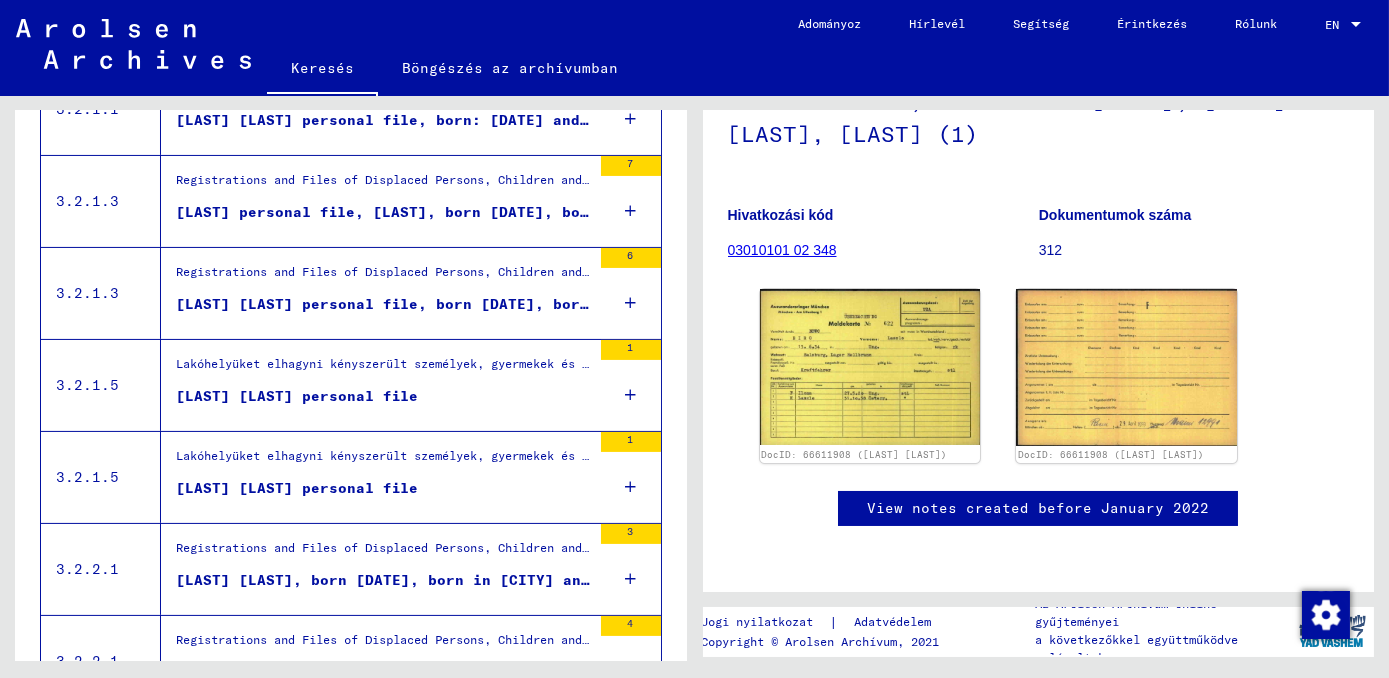 click on "[LAST] [LAST], born [DATE], born in [CITY] and of further persons" at bounding box center [383, 580] 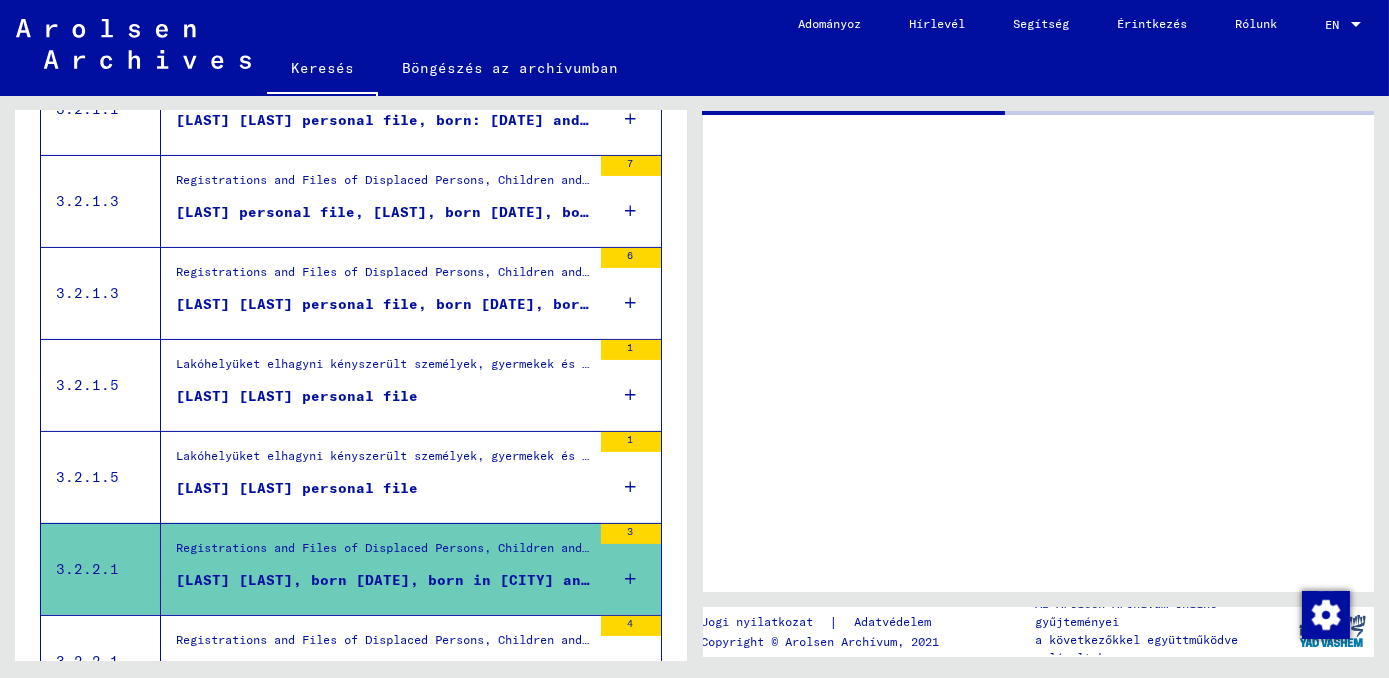 scroll, scrollTop: 0, scrollLeft: 0, axis: both 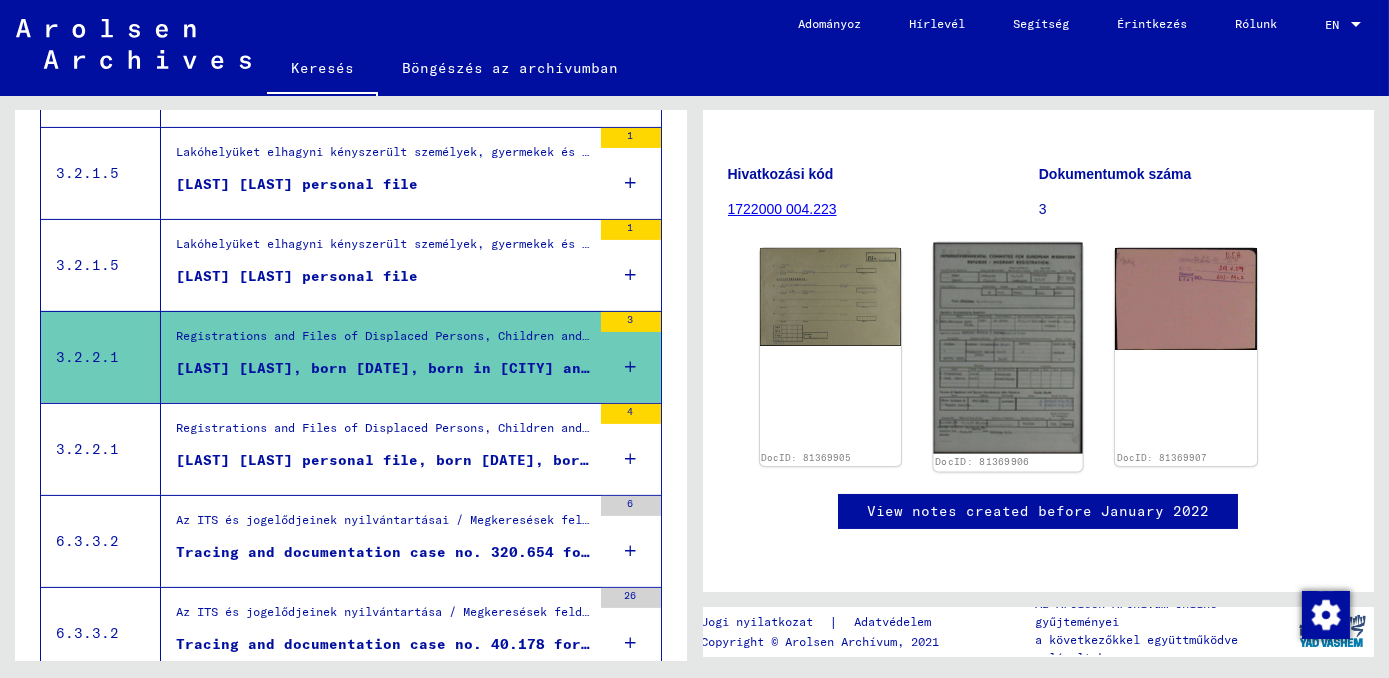 click 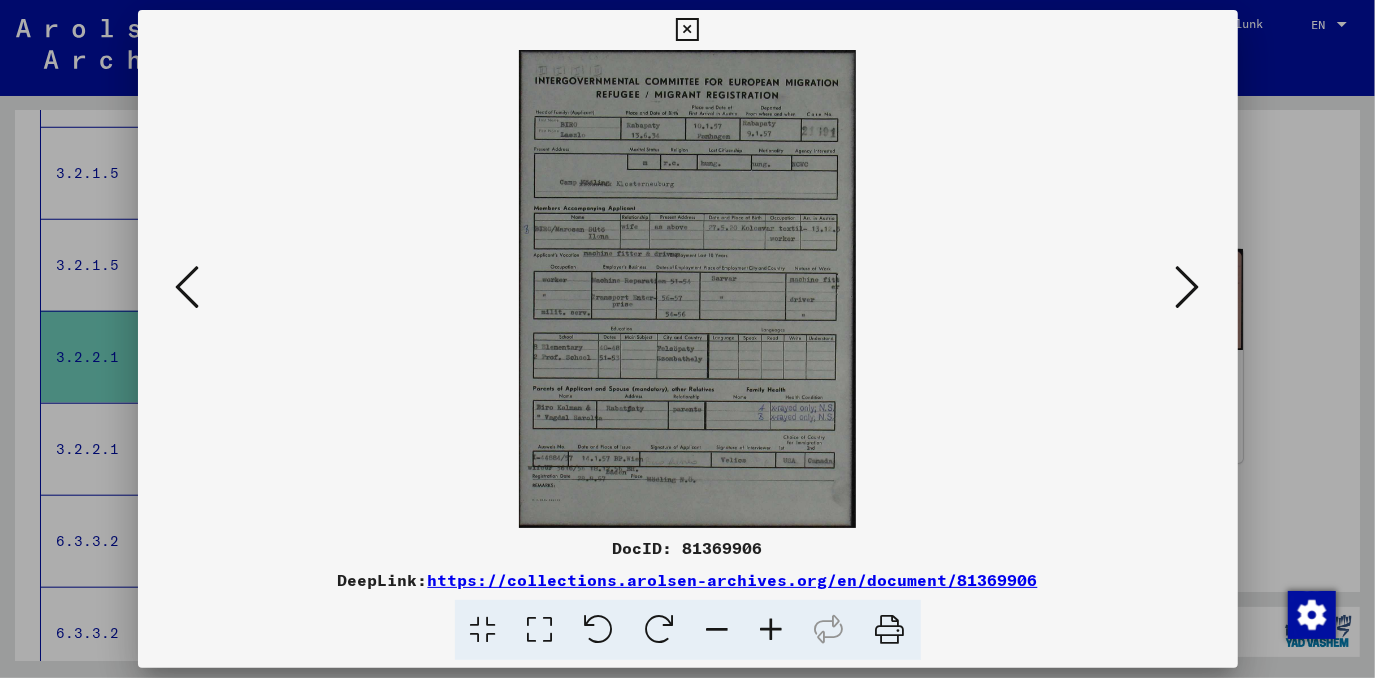 click at bounding box center (772, 630) 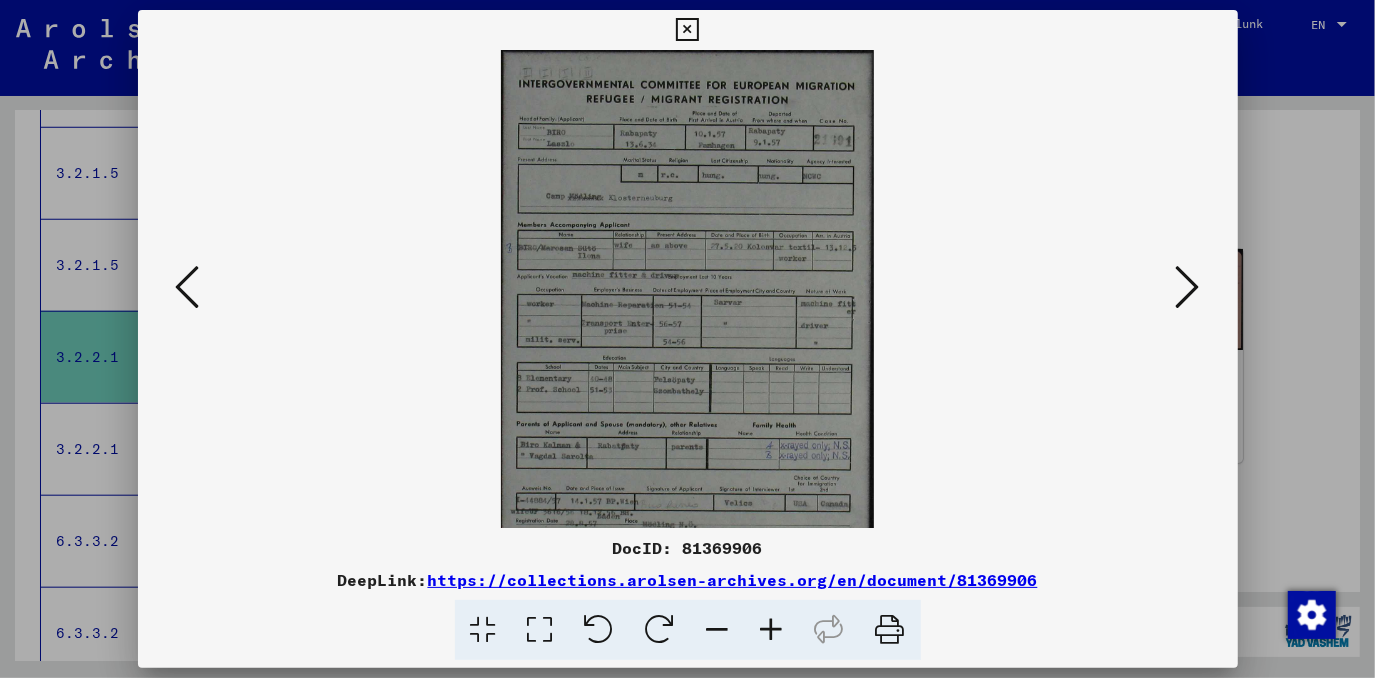 click at bounding box center (772, 630) 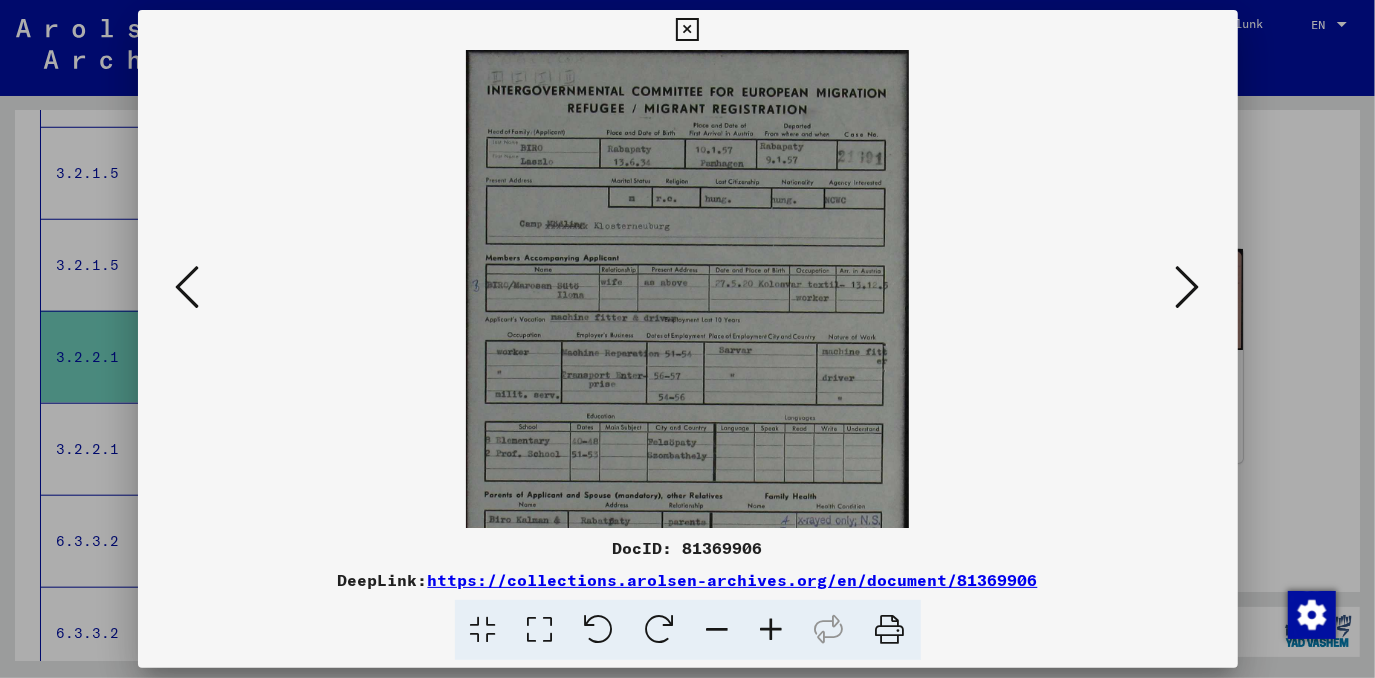 click at bounding box center [772, 630] 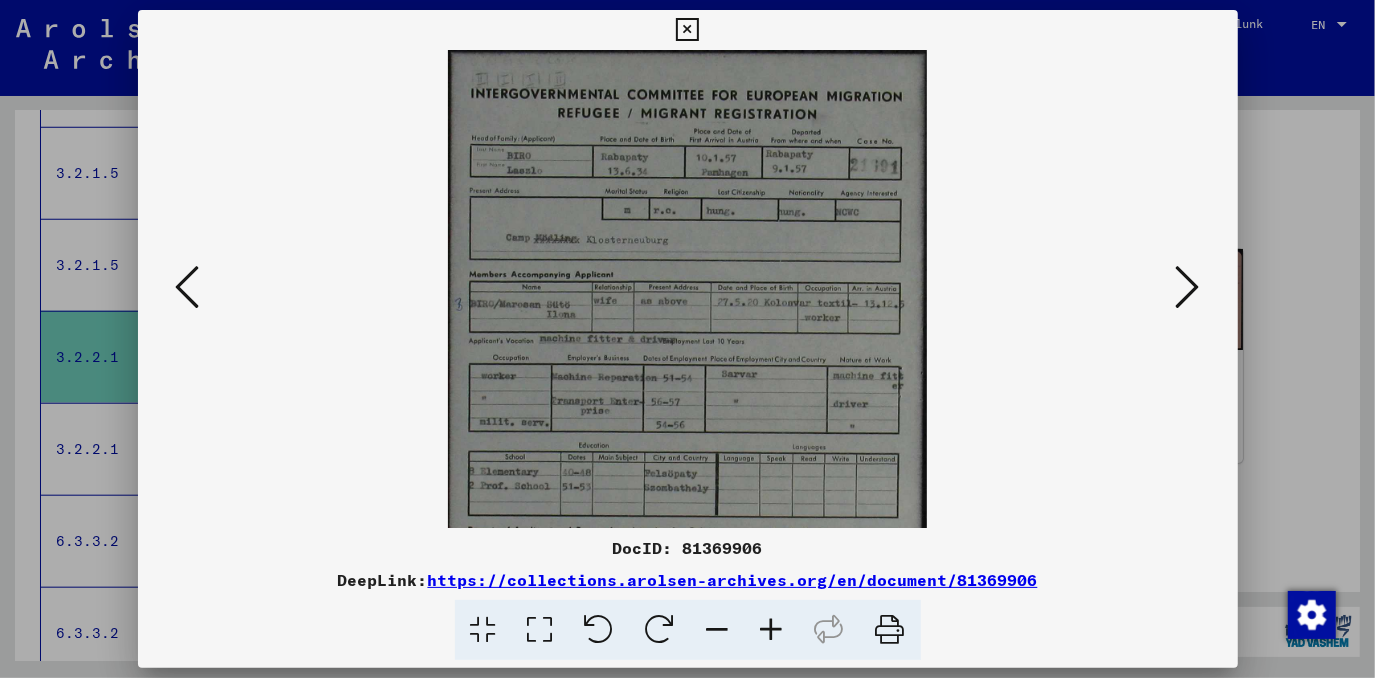click at bounding box center [772, 630] 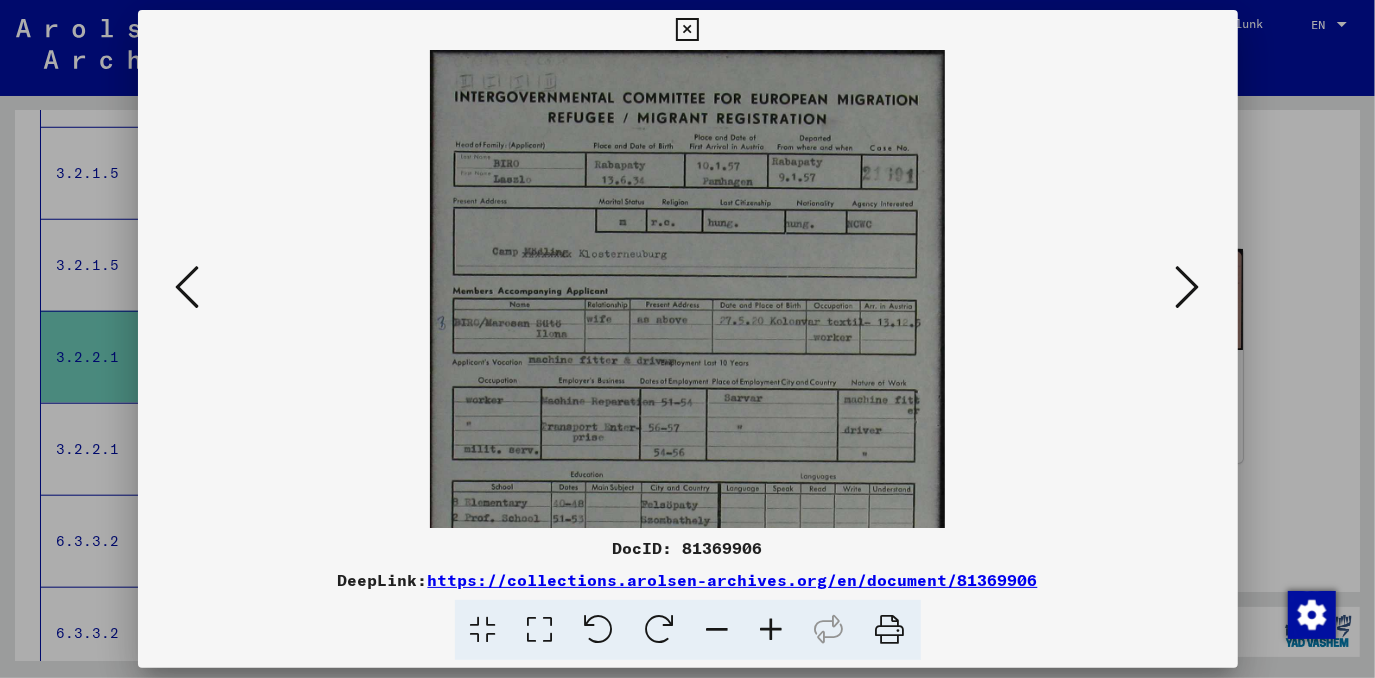 click at bounding box center (772, 630) 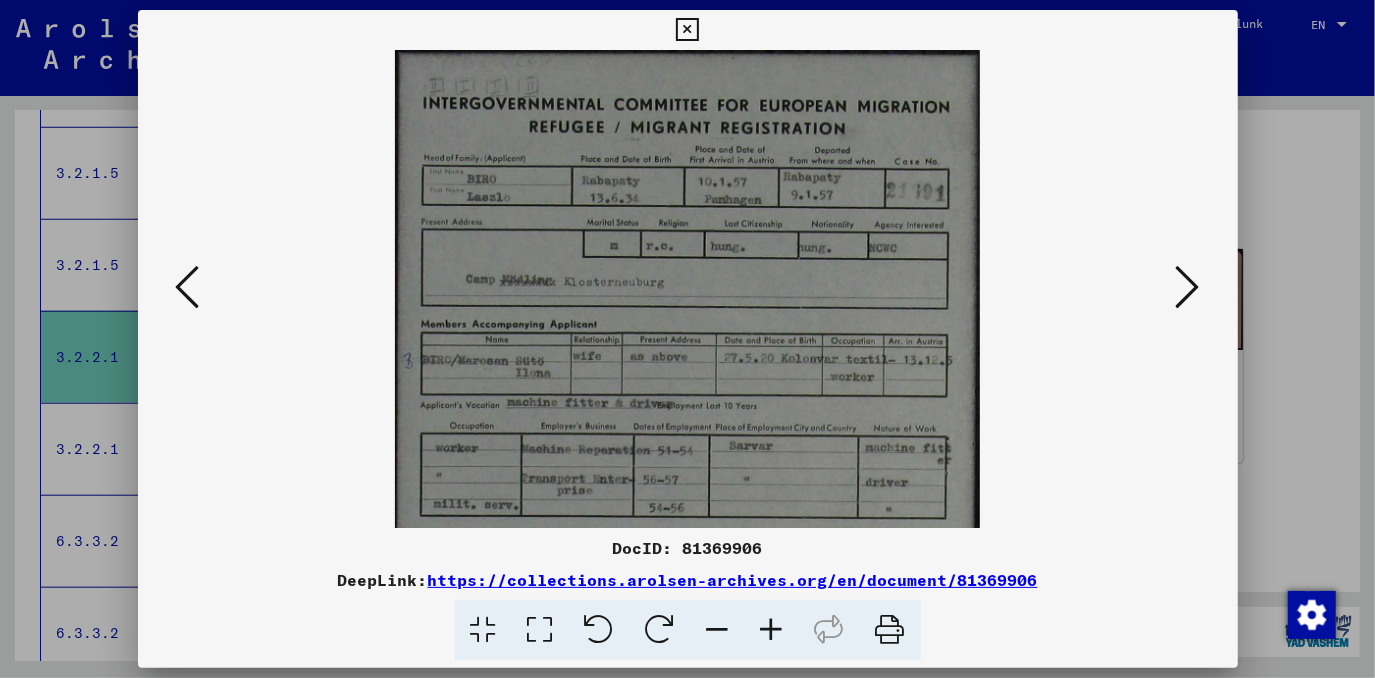 click at bounding box center (772, 630) 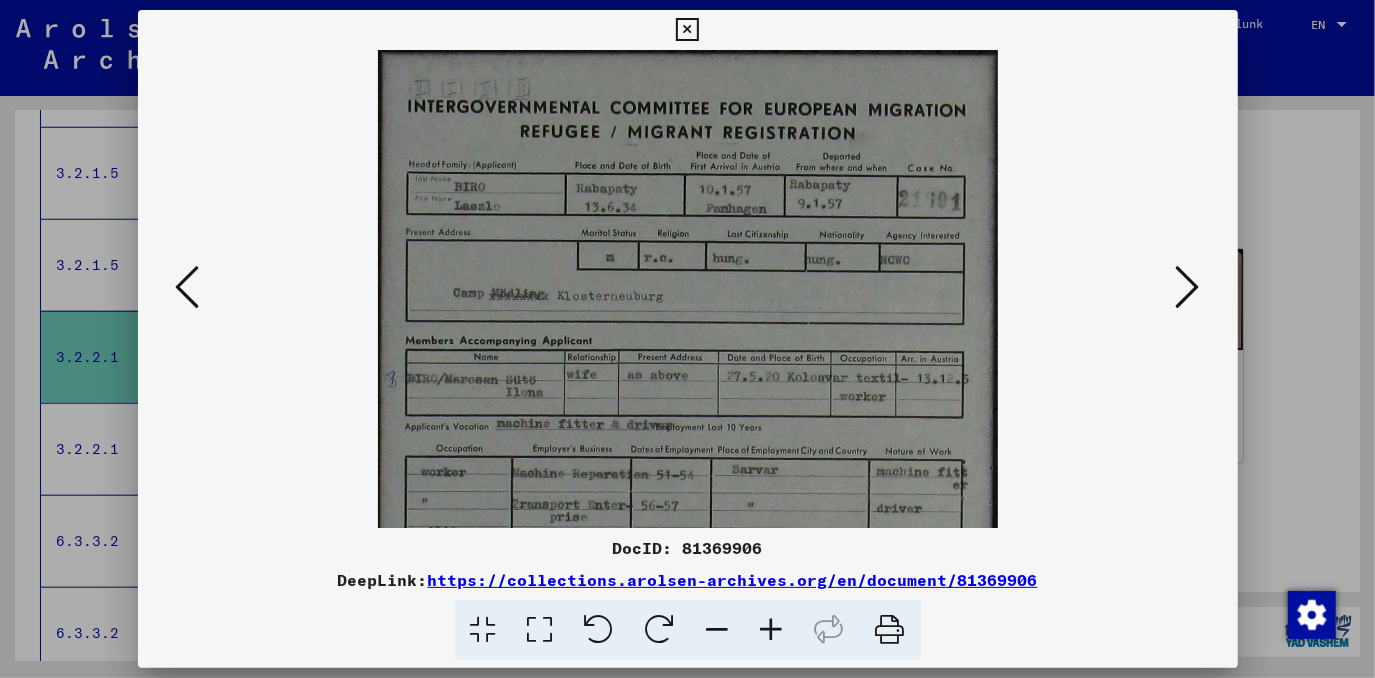 click at bounding box center [772, 630] 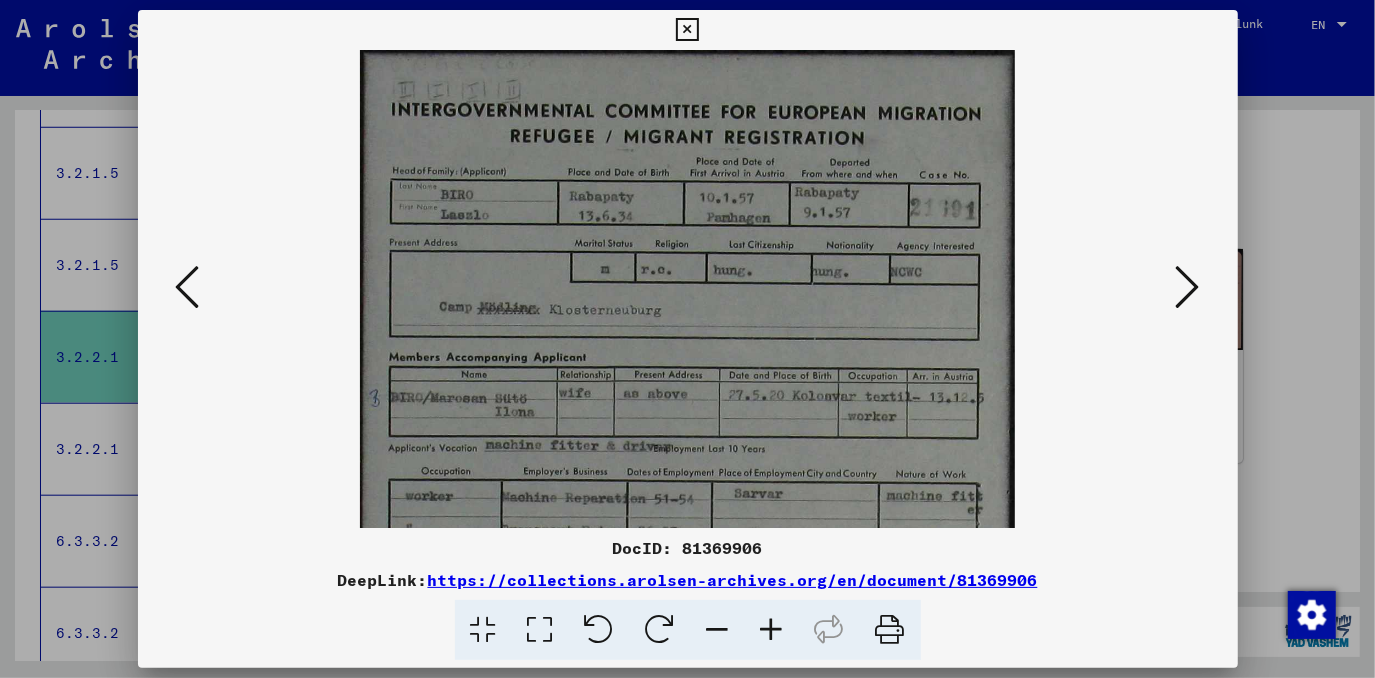 click at bounding box center [772, 630] 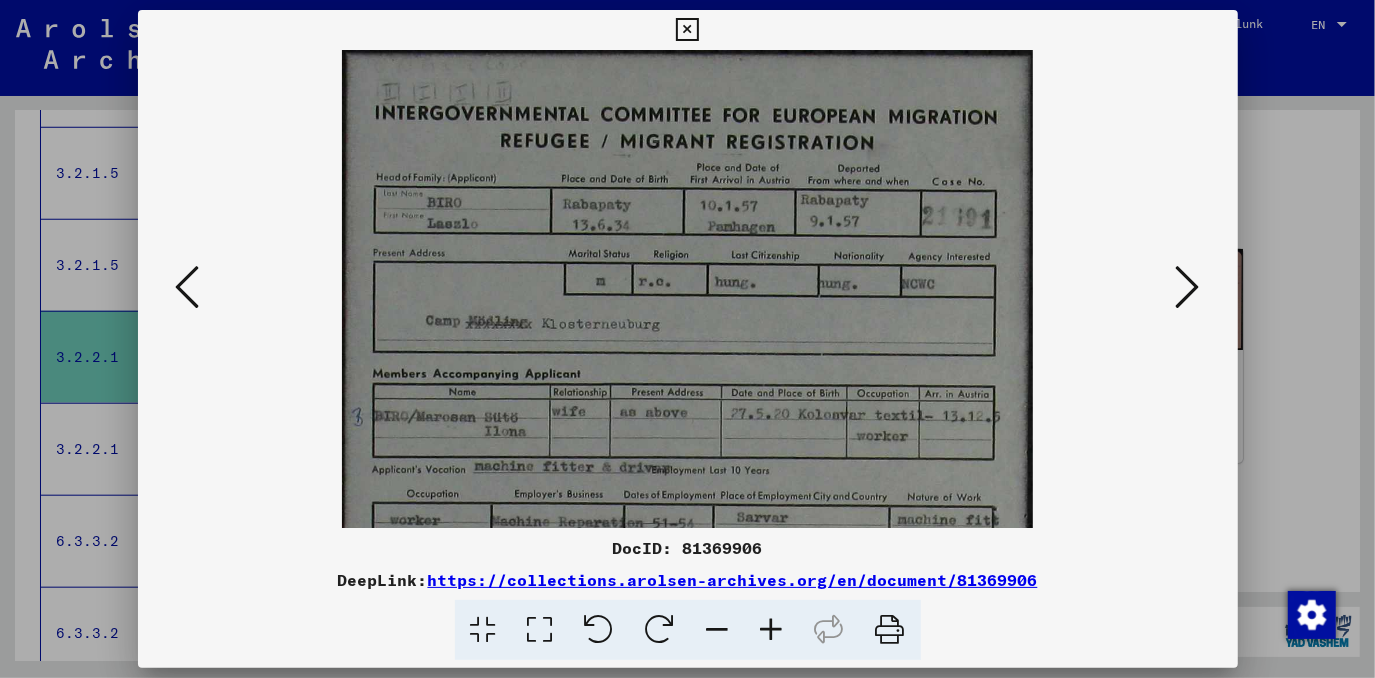 click at bounding box center (772, 630) 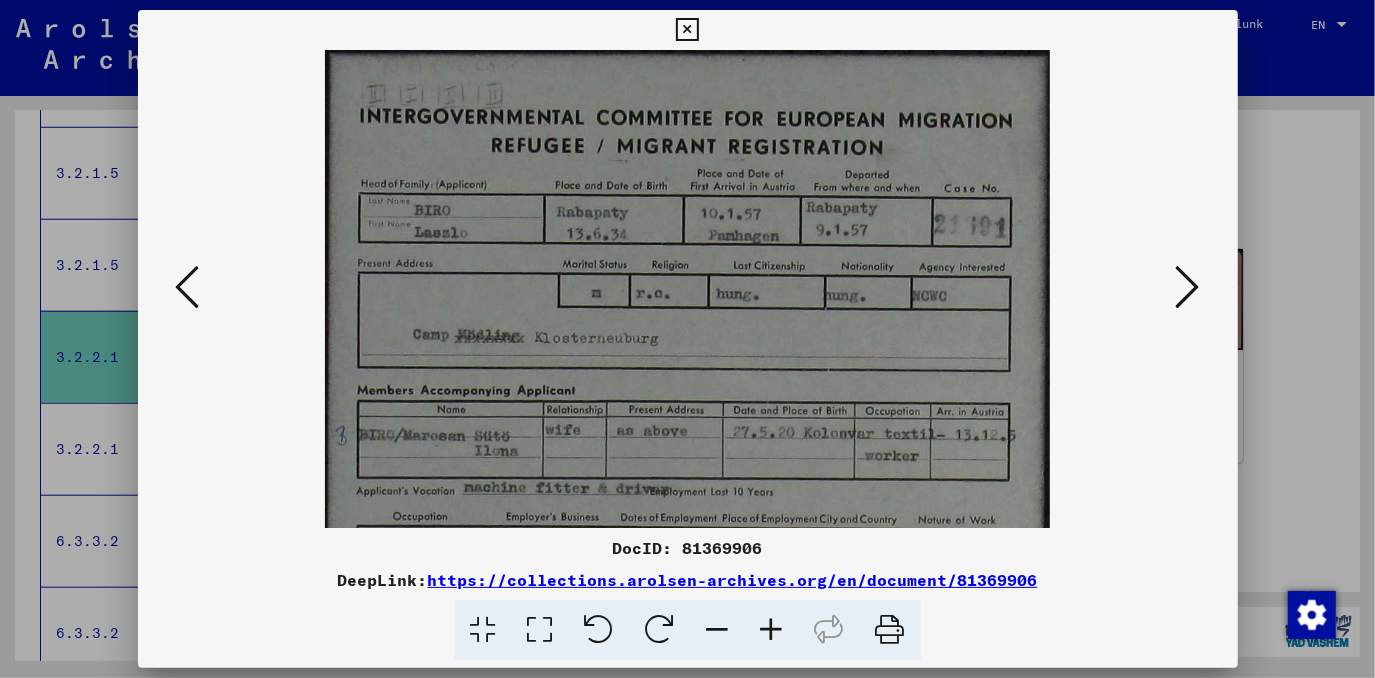 click at bounding box center [772, 630] 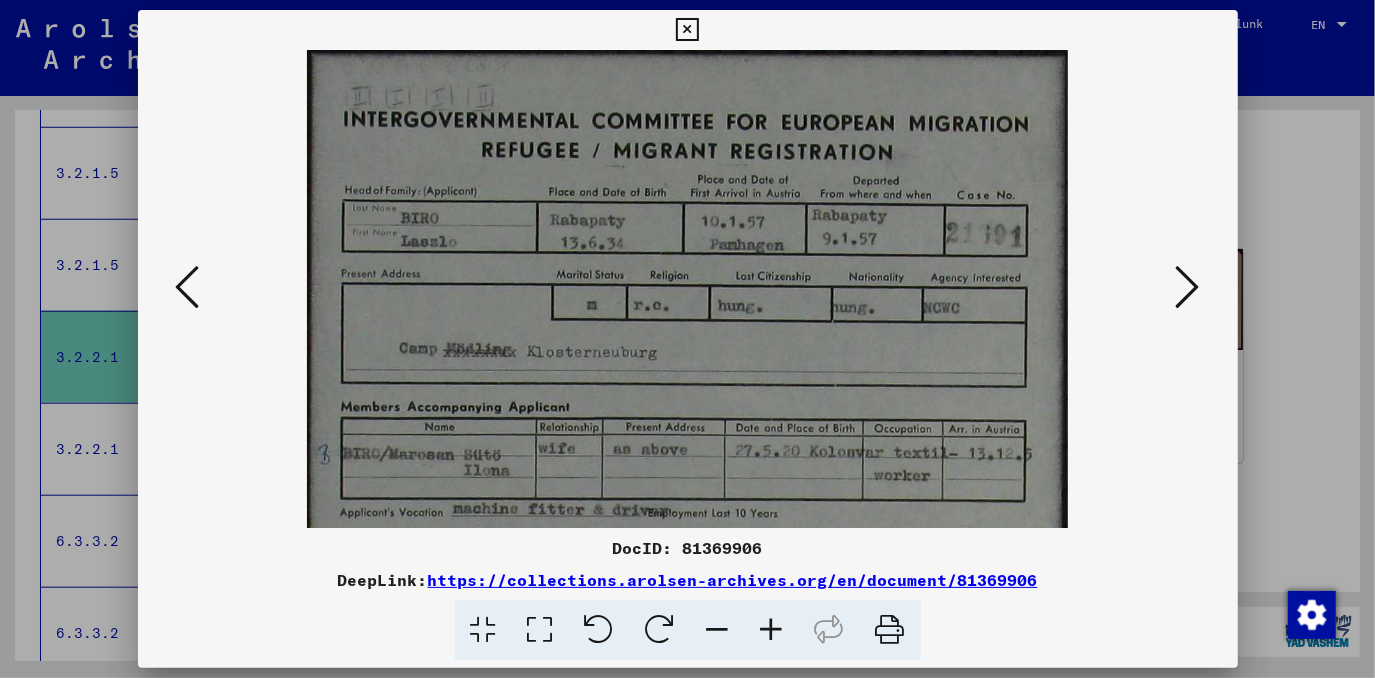 click at bounding box center (772, 630) 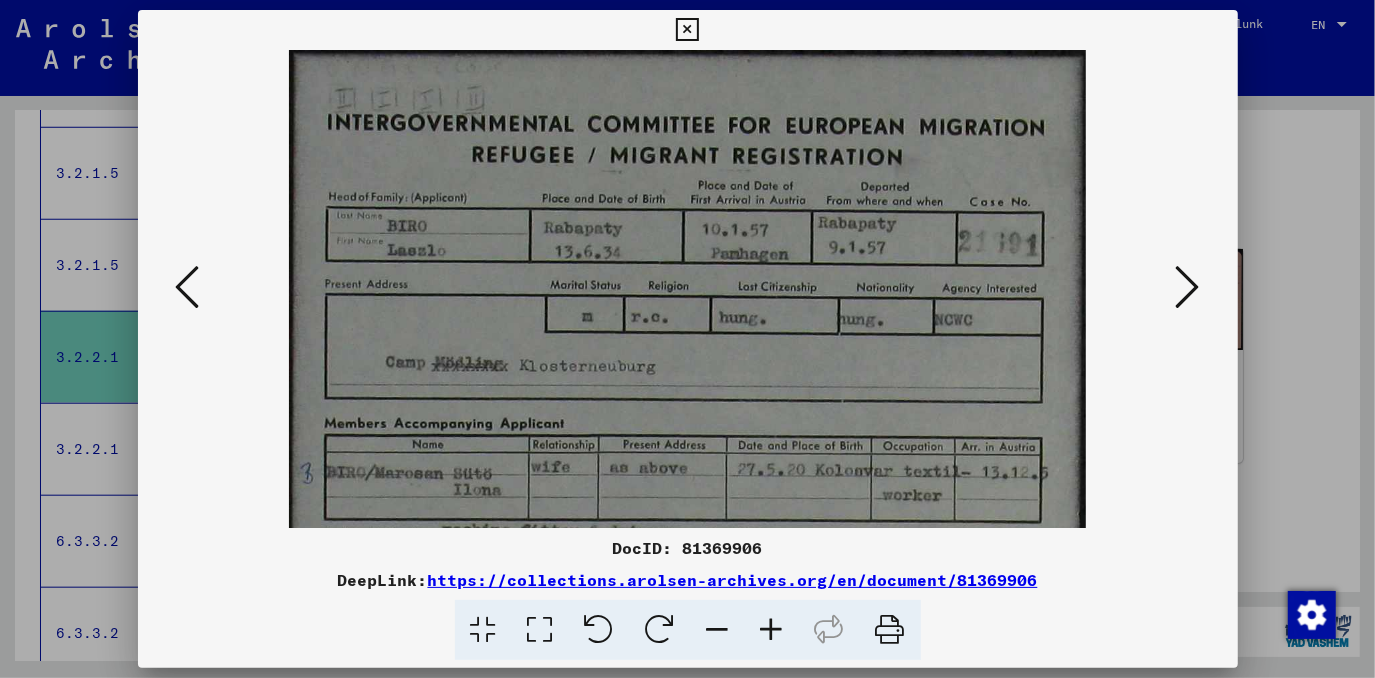 click at bounding box center [772, 630] 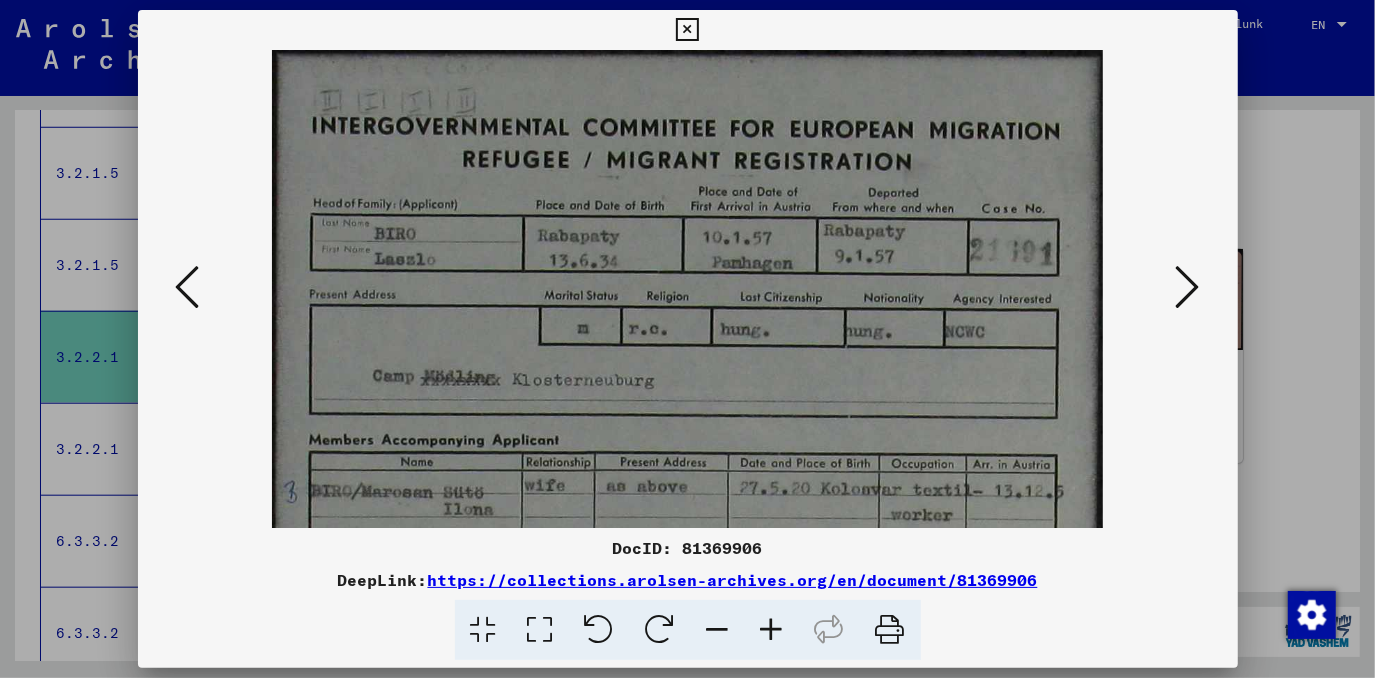 click at bounding box center (772, 630) 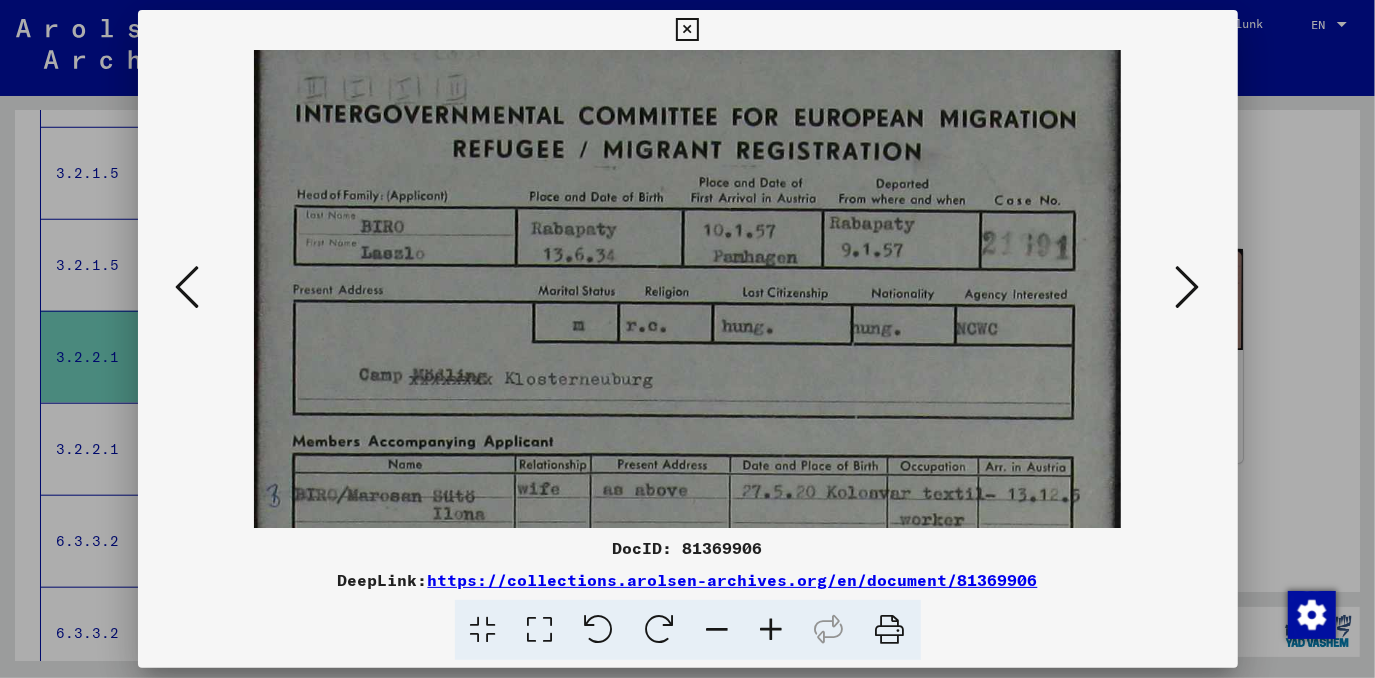 scroll, scrollTop: 20, scrollLeft: 0, axis: vertical 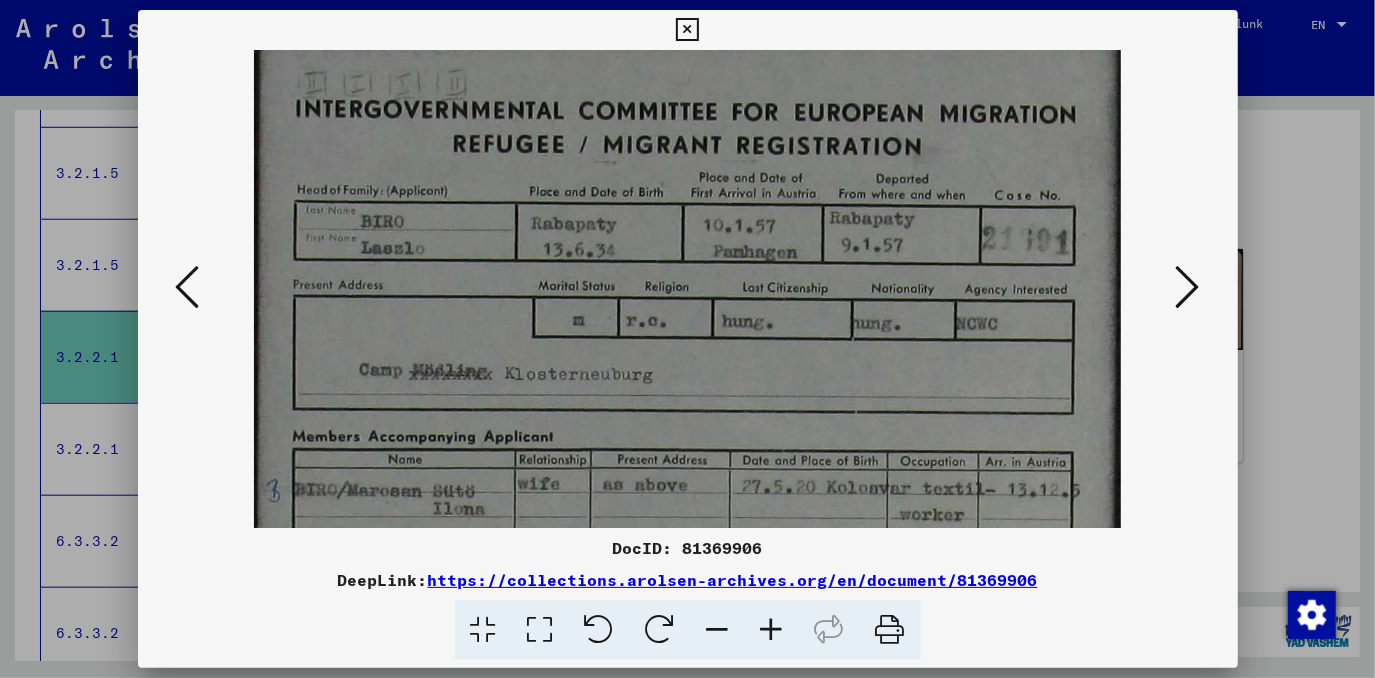 drag, startPoint x: 699, startPoint y: 417, endPoint x: 703, endPoint y: 393, distance: 24.33105 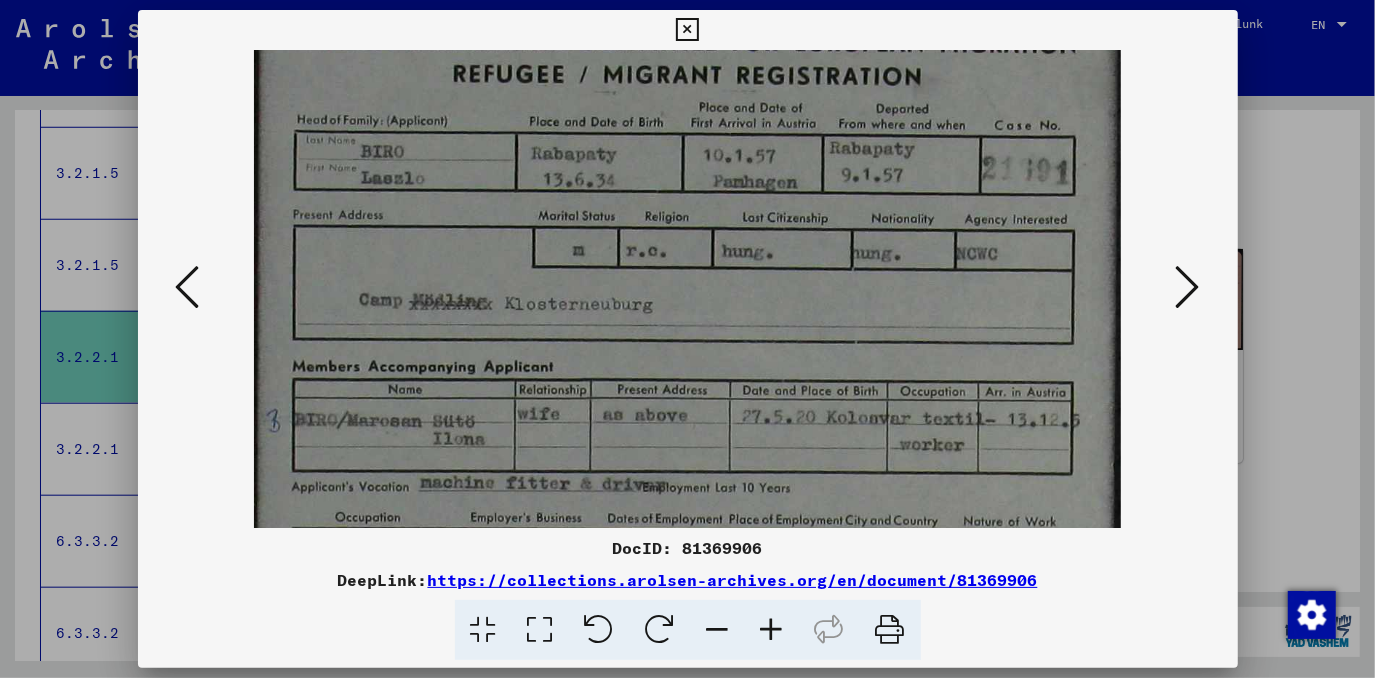 scroll, scrollTop: 91, scrollLeft: 0, axis: vertical 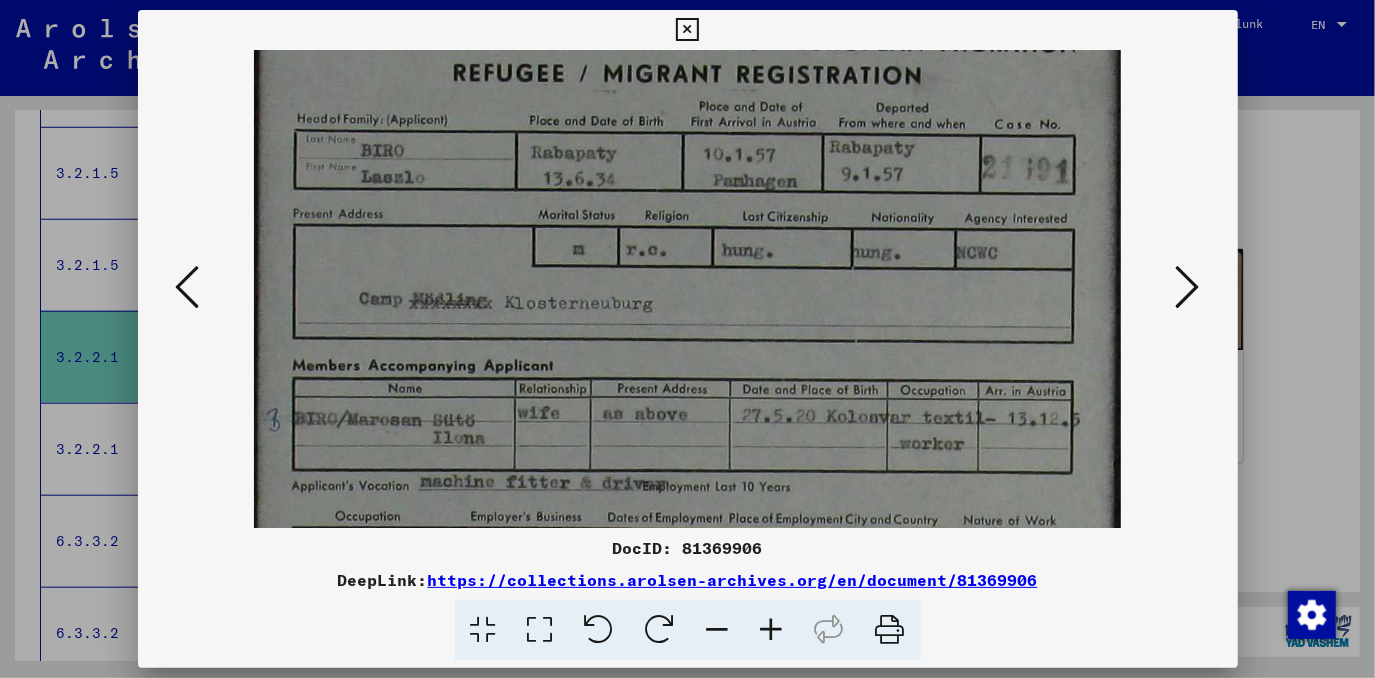 drag, startPoint x: 704, startPoint y: 393, endPoint x: 716, endPoint y: 321, distance: 72.99315 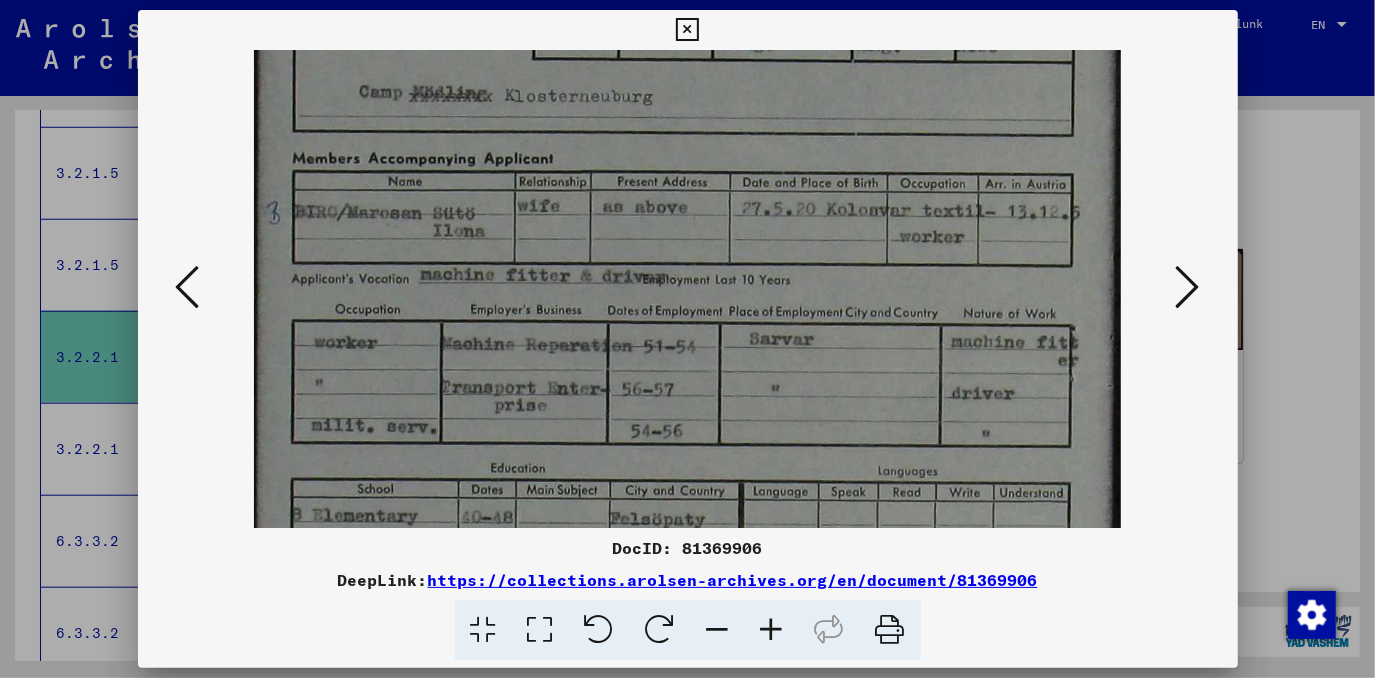 scroll, scrollTop: 364, scrollLeft: 0, axis: vertical 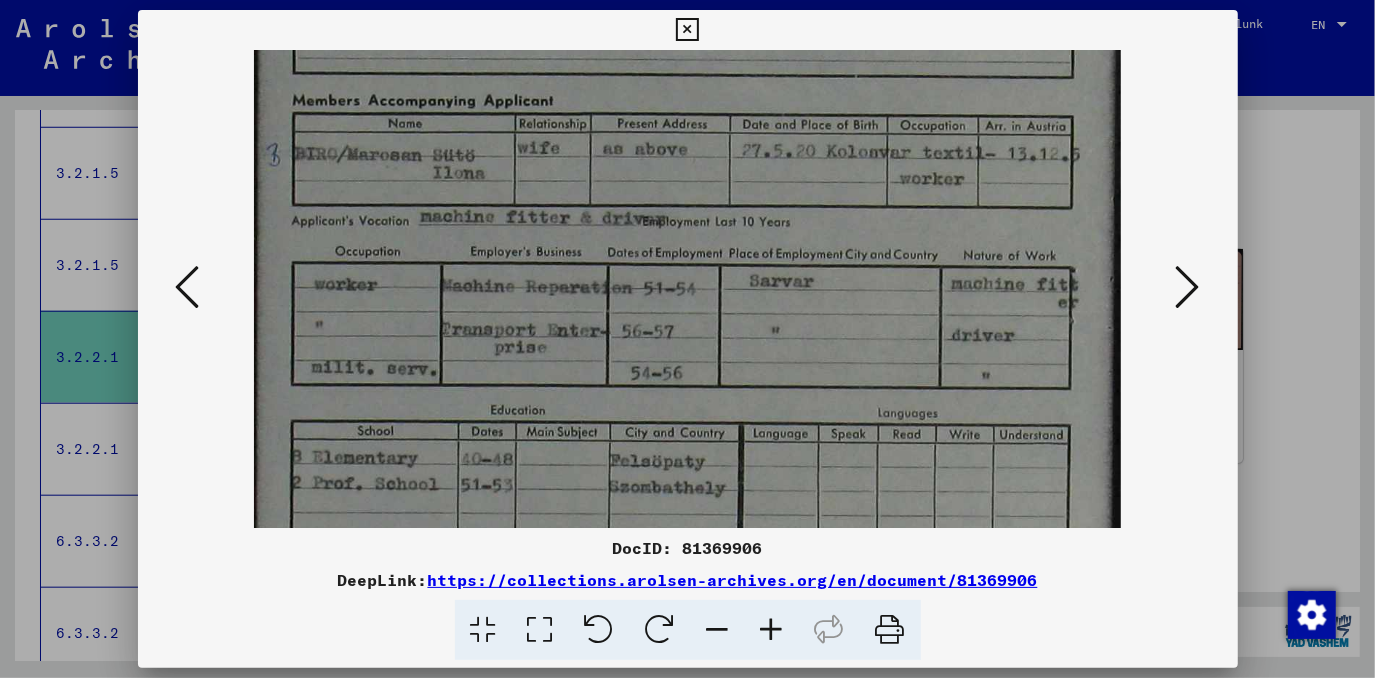 drag, startPoint x: 616, startPoint y: 453, endPoint x: 687, endPoint y: 162, distance: 299.53632 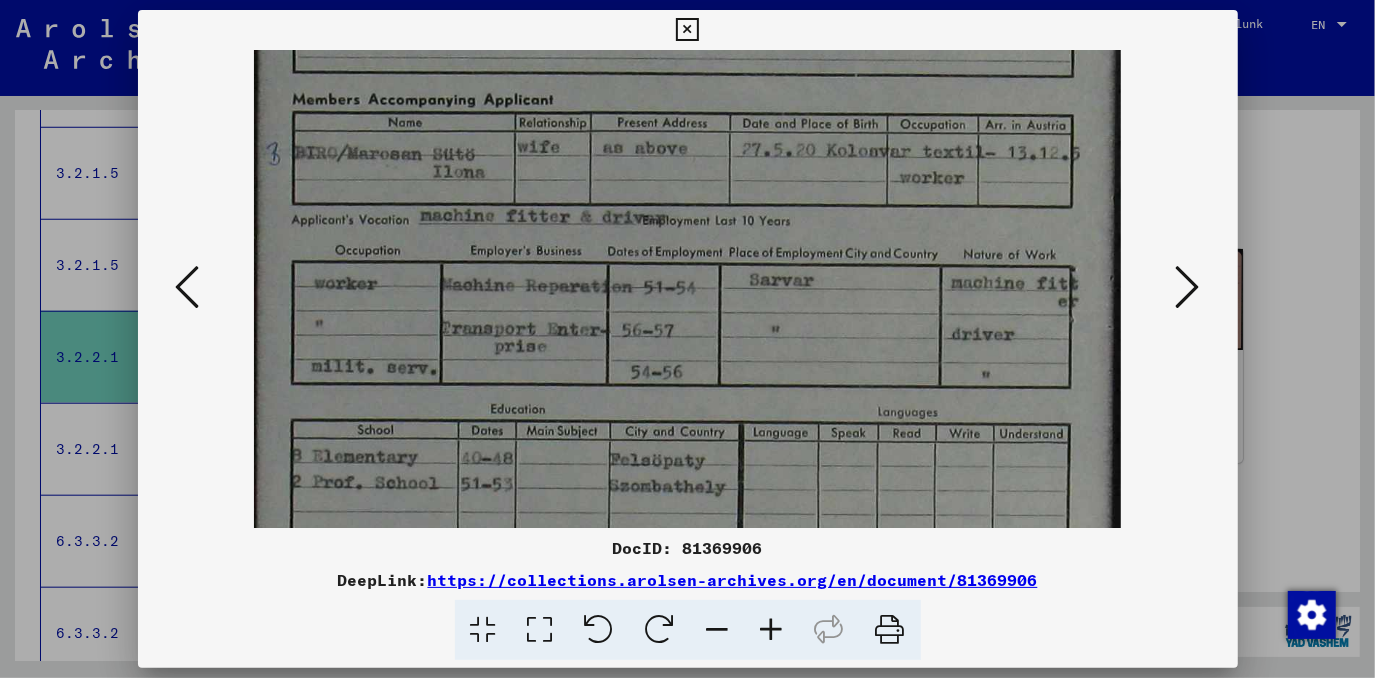 click at bounding box center [687, 307] 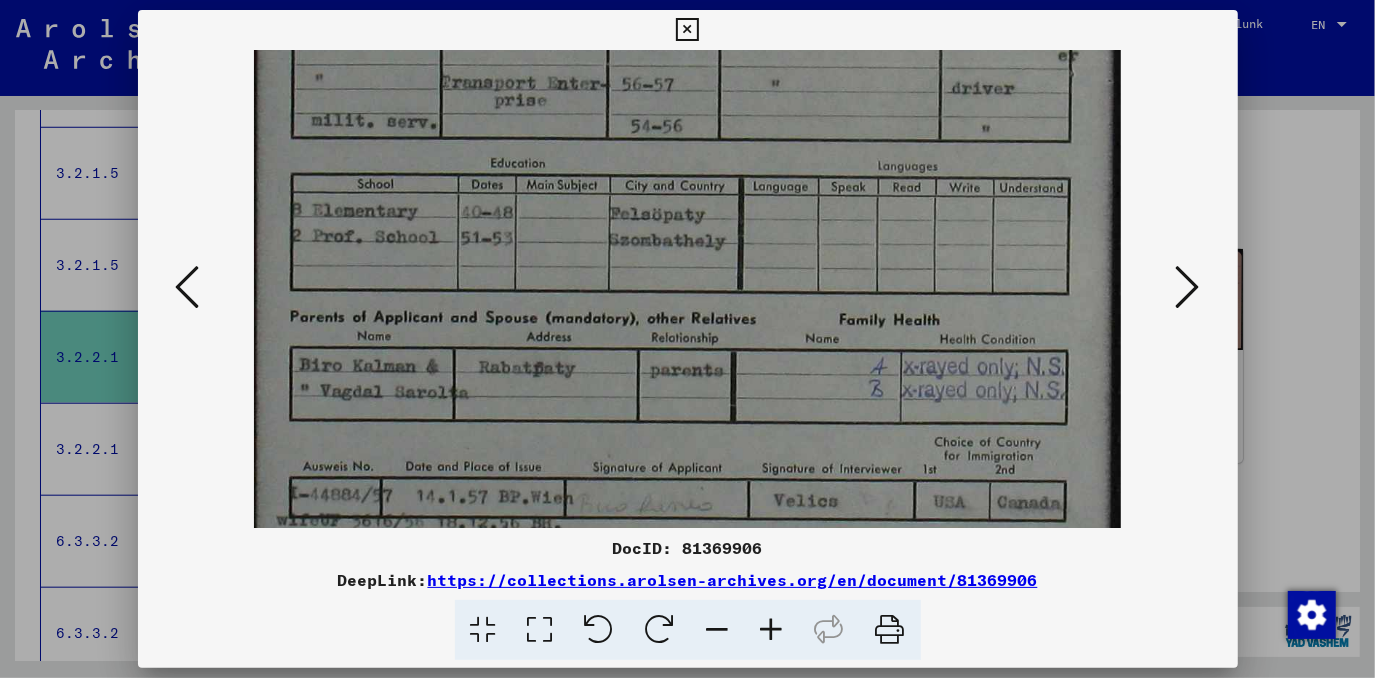 drag, startPoint x: 780, startPoint y: 463, endPoint x: 847, endPoint y: 218, distance: 253.99606 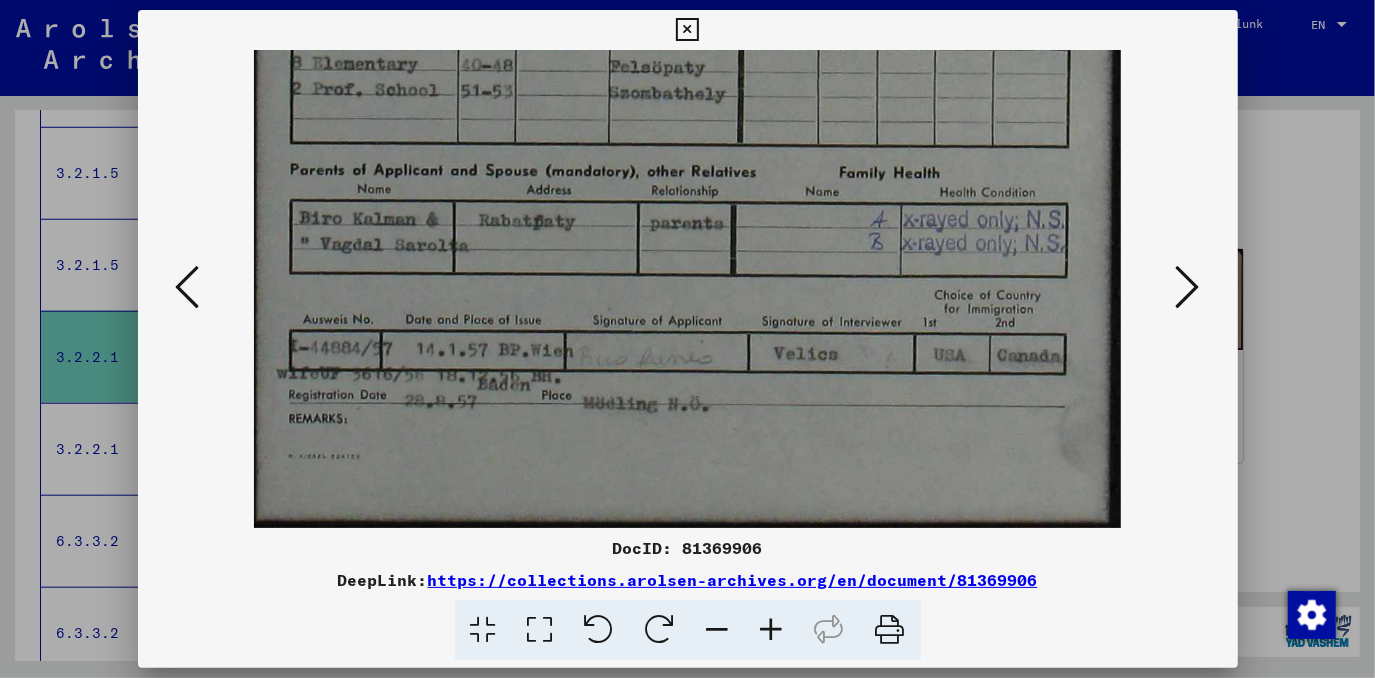 scroll, scrollTop: 603, scrollLeft: 0, axis: vertical 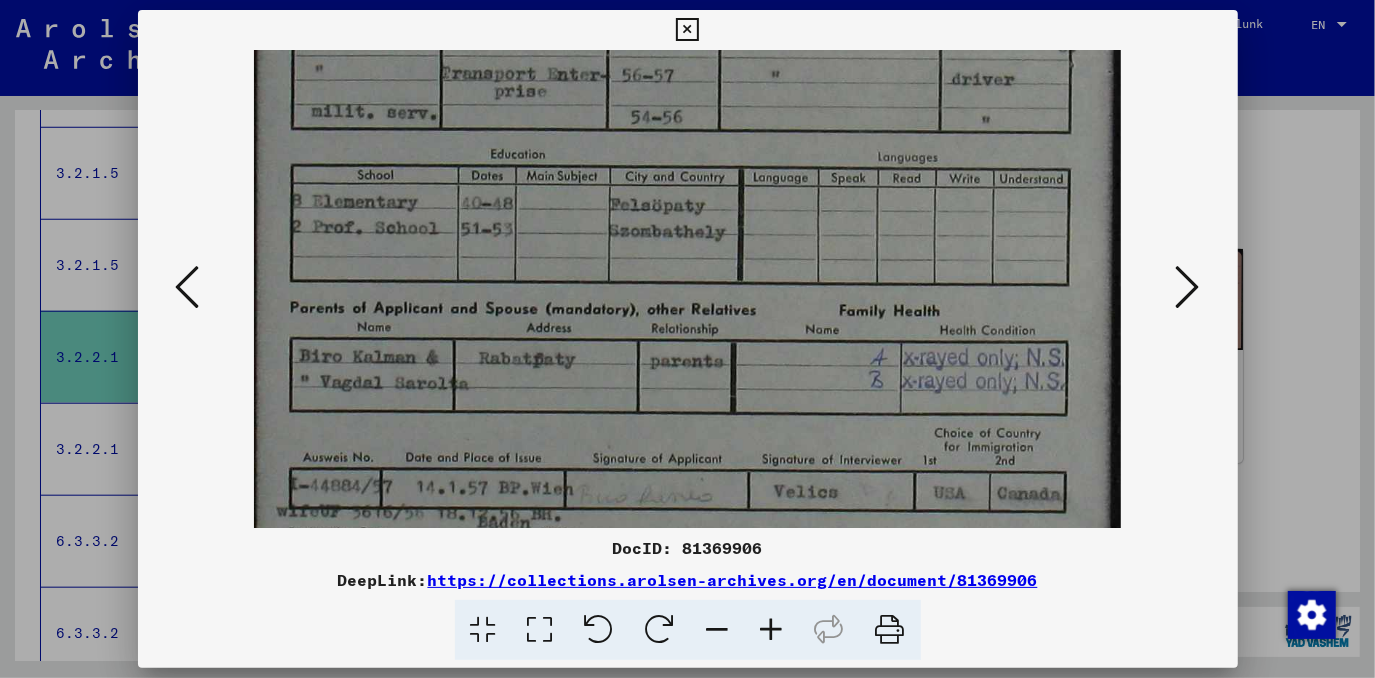 drag, startPoint x: 548, startPoint y: 427, endPoint x: 662, endPoint y: 363, distance: 130.73637 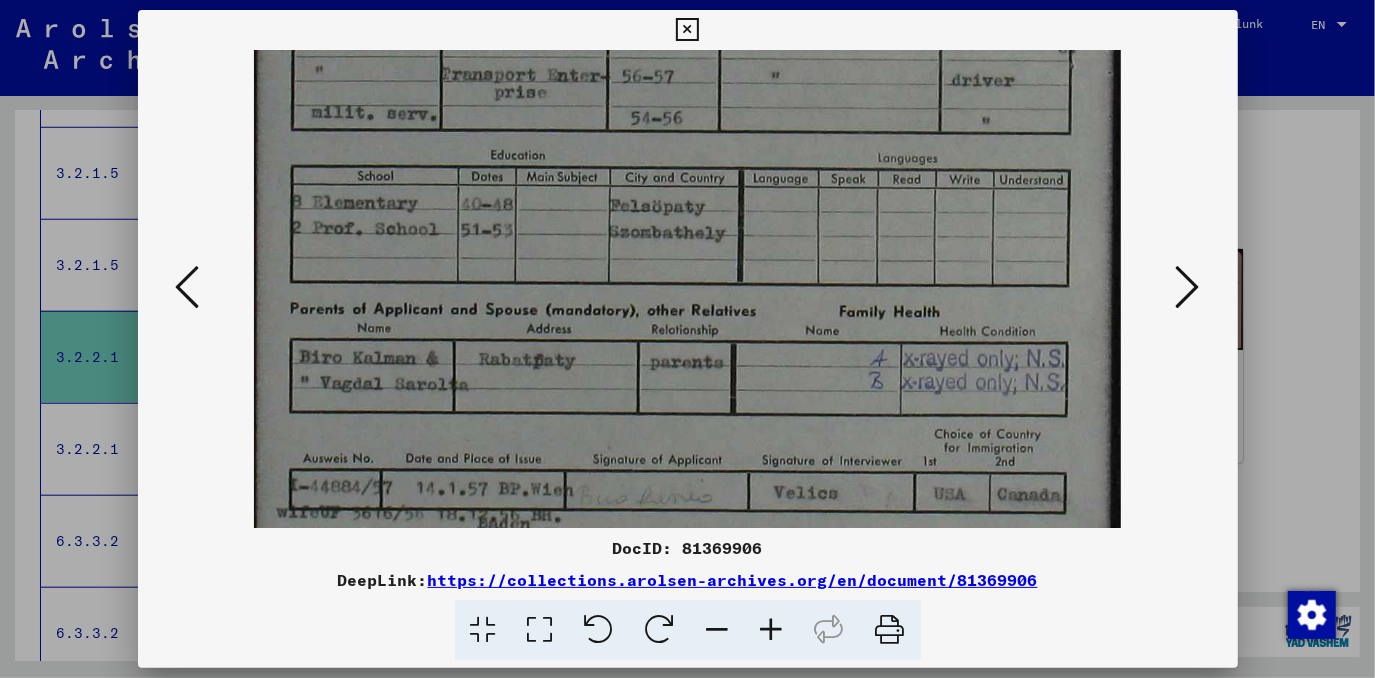 click at bounding box center [687, 53] 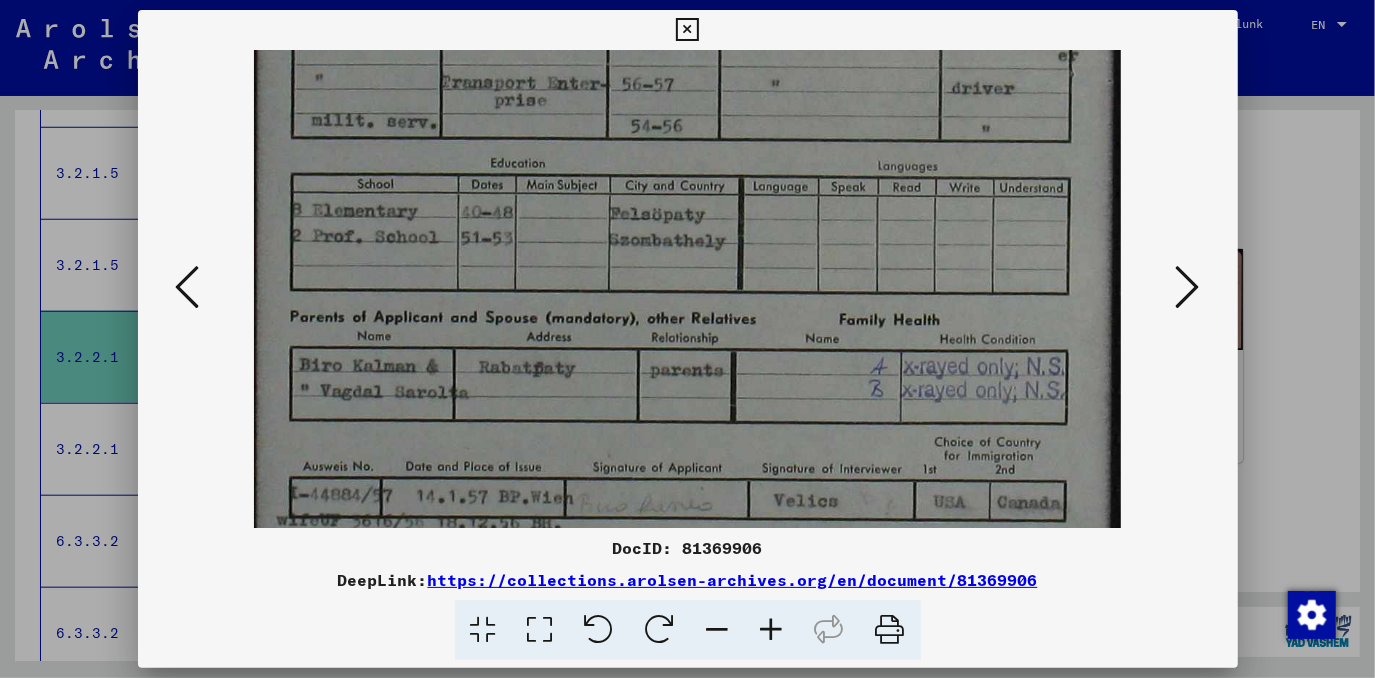 click at bounding box center [1188, 287] 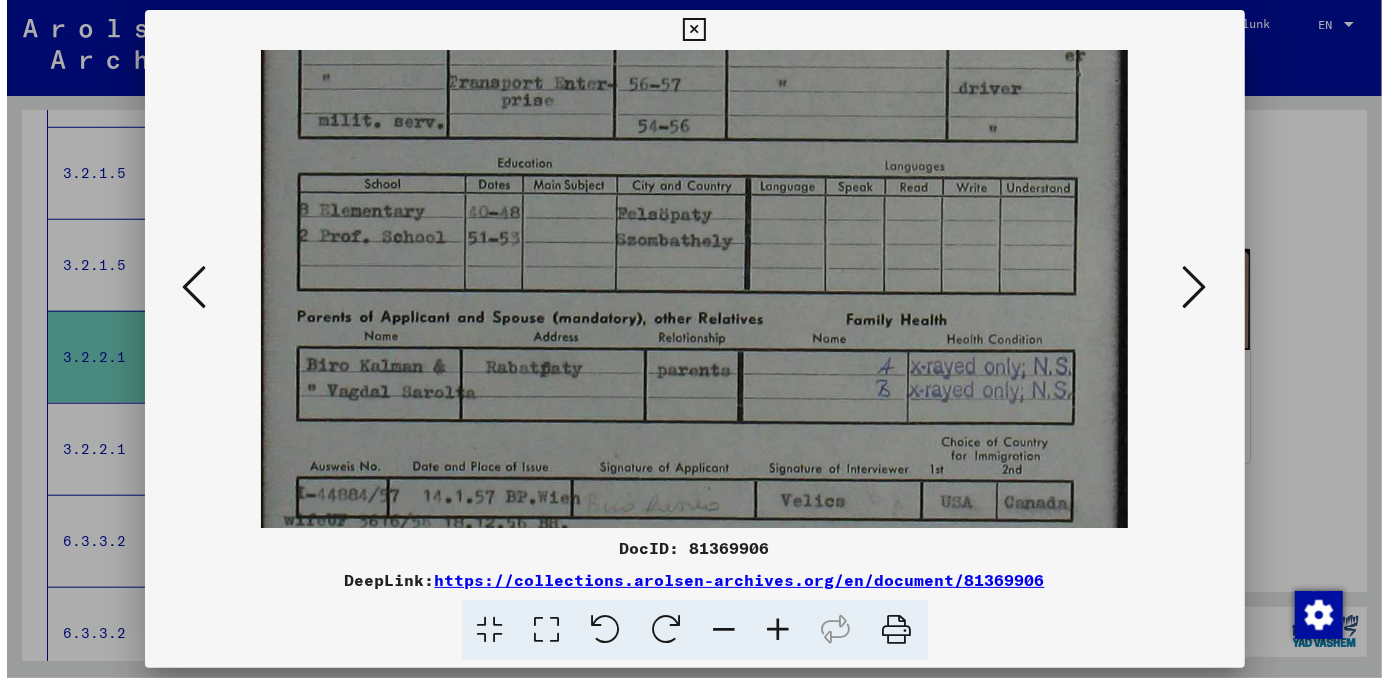 scroll, scrollTop: 0, scrollLeft: 0, axis: both 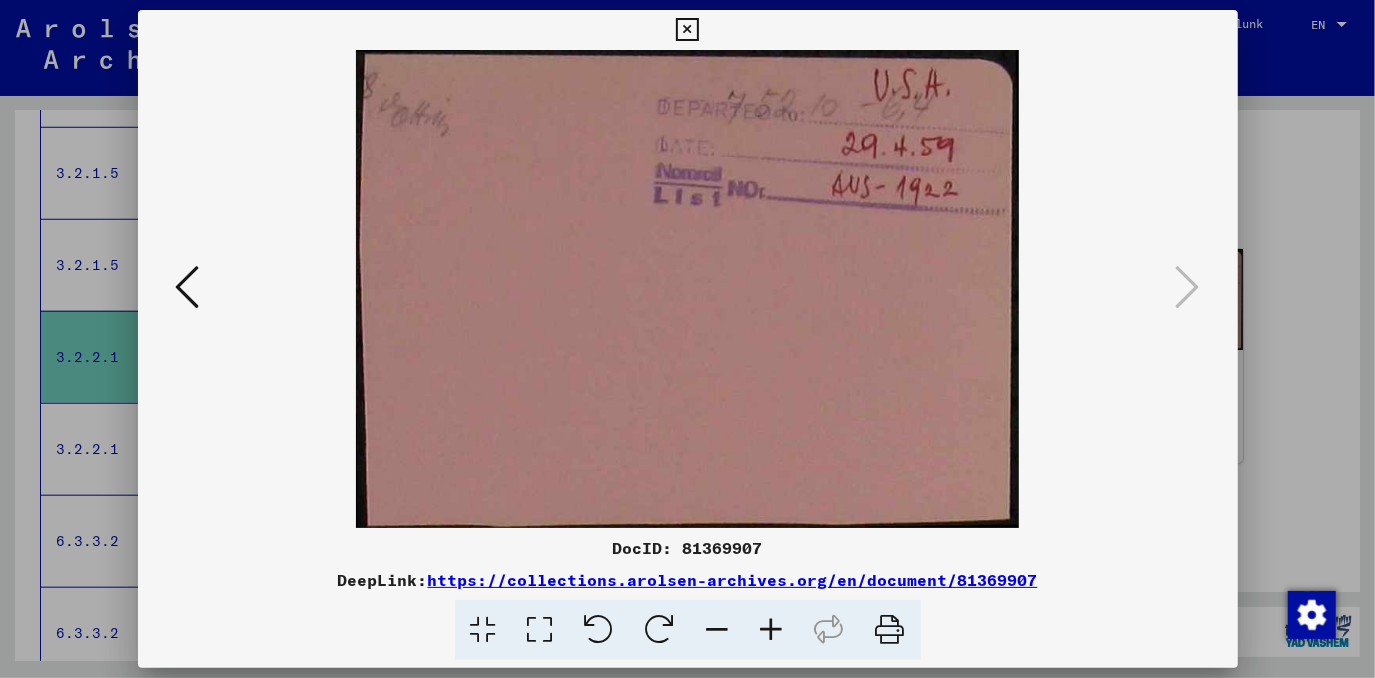 click at bounding box center (687, 339) 